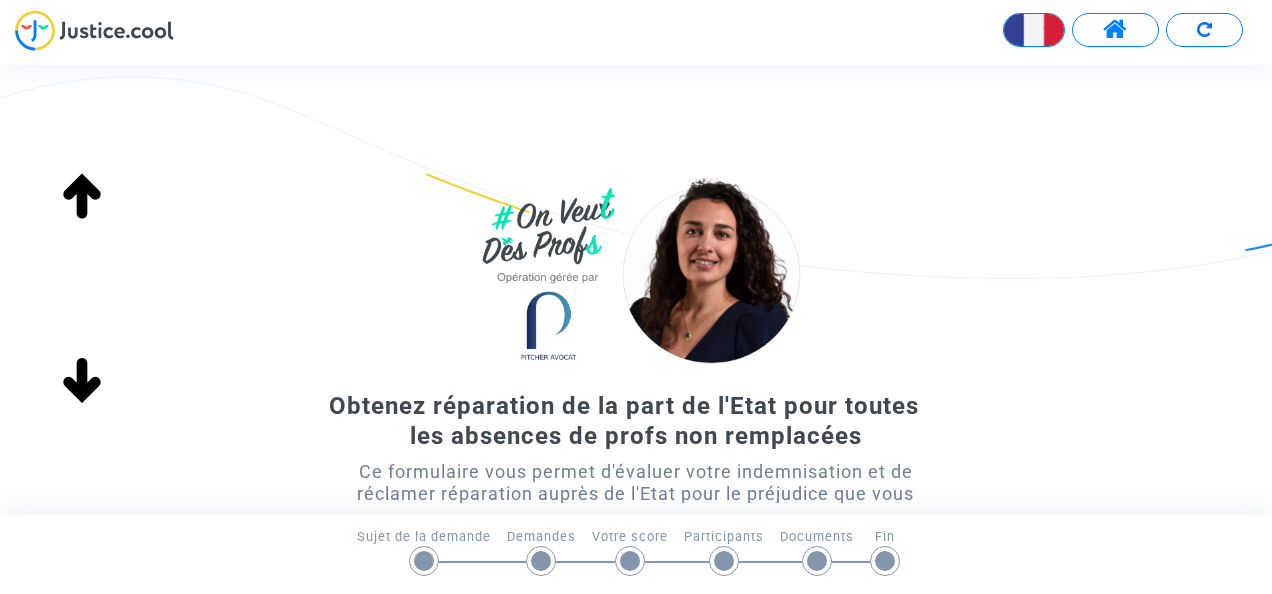 scroll, scrollTop: 0, scrollLeft: 0, axis: both 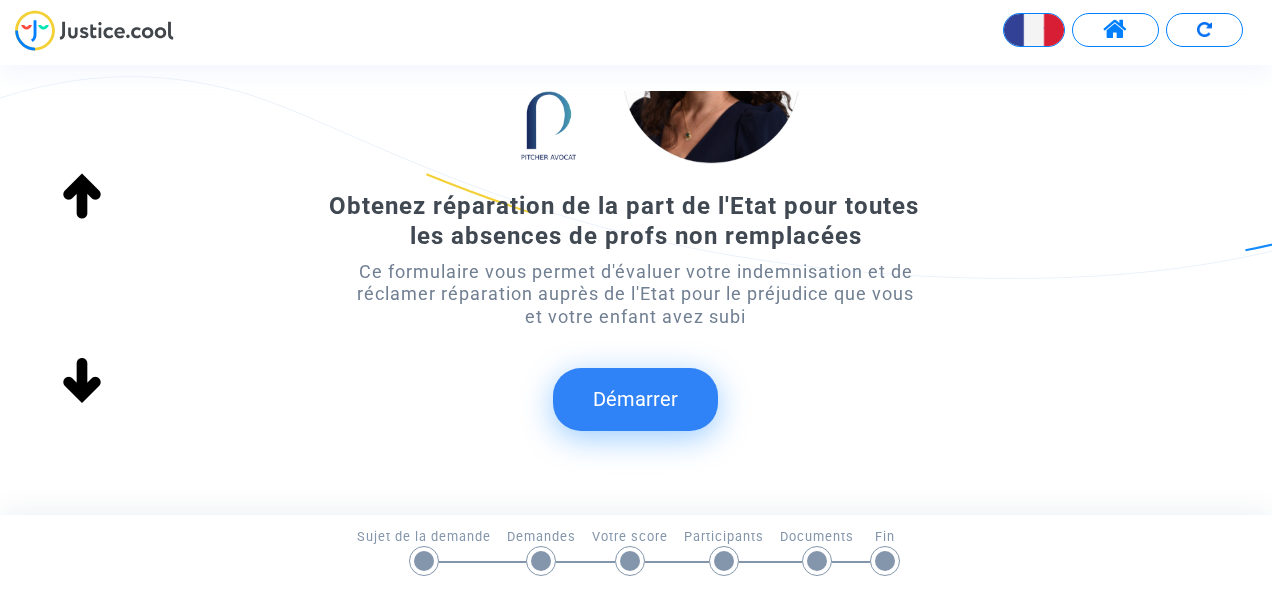 click on "Démarrer" 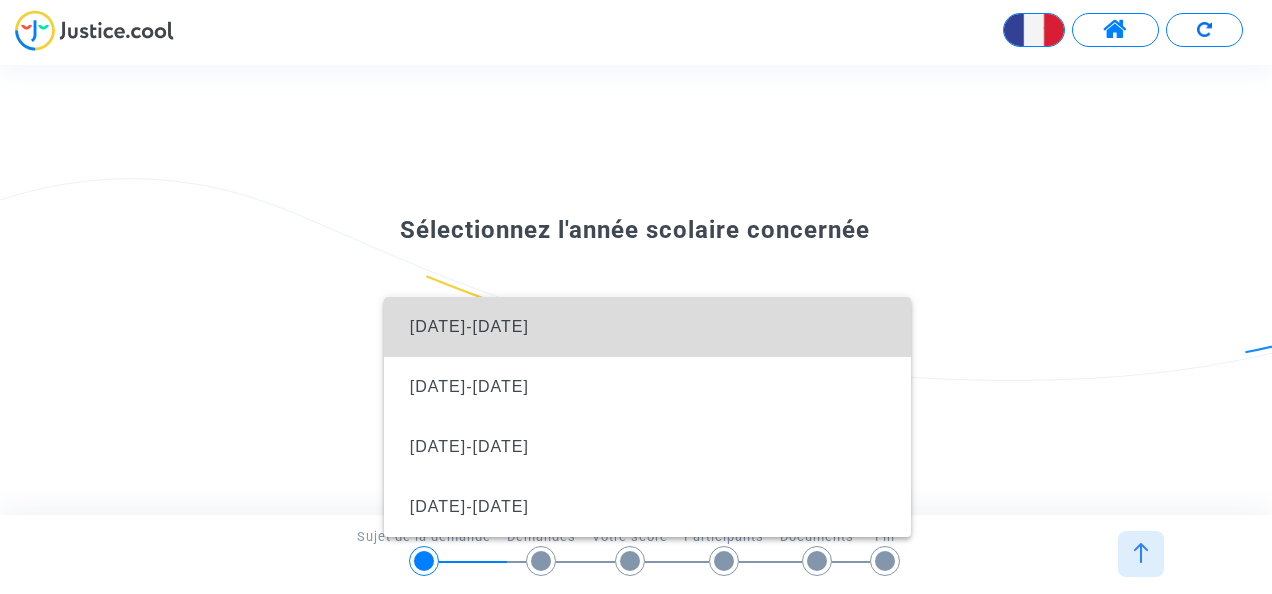 click on "[DATE]-[DATE]" at bounding box center (469, 326) 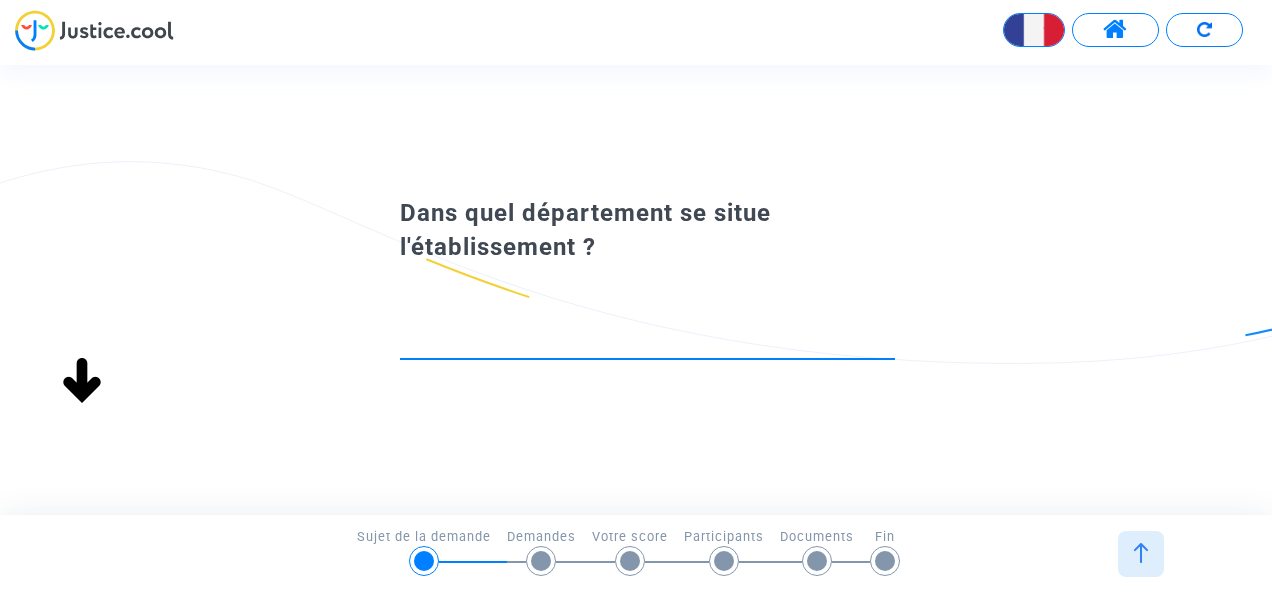 scroll, scrollTop: 0, scrollLeft: 0, axis: both 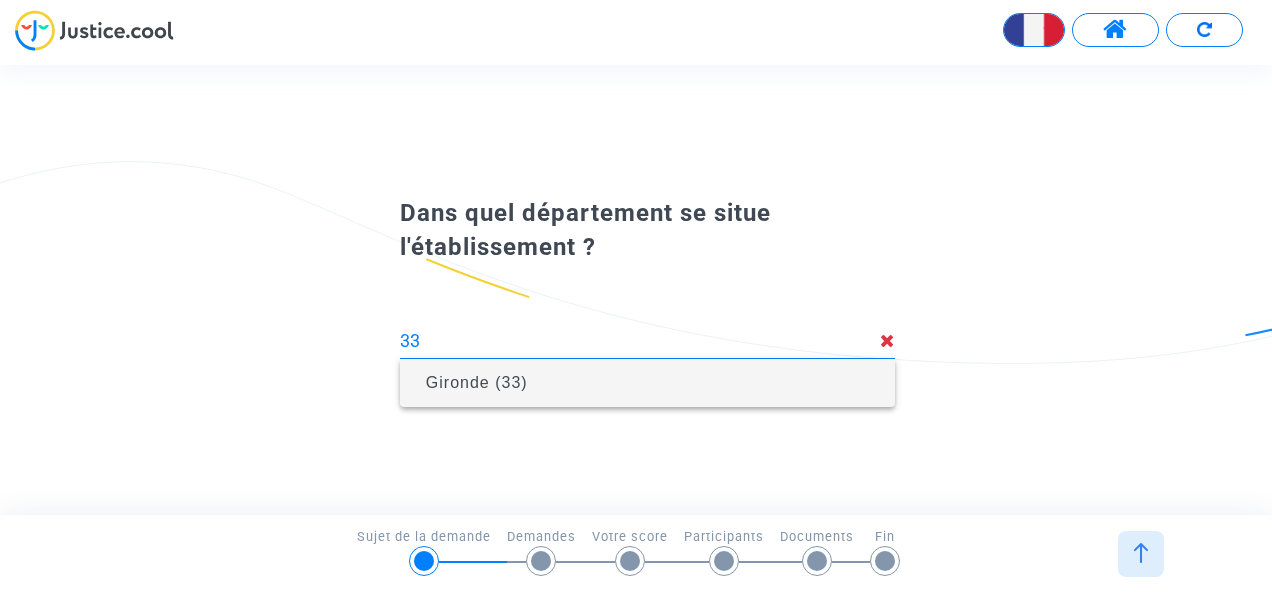 click on "Gironde (33)" at bounding box center [647, 383] 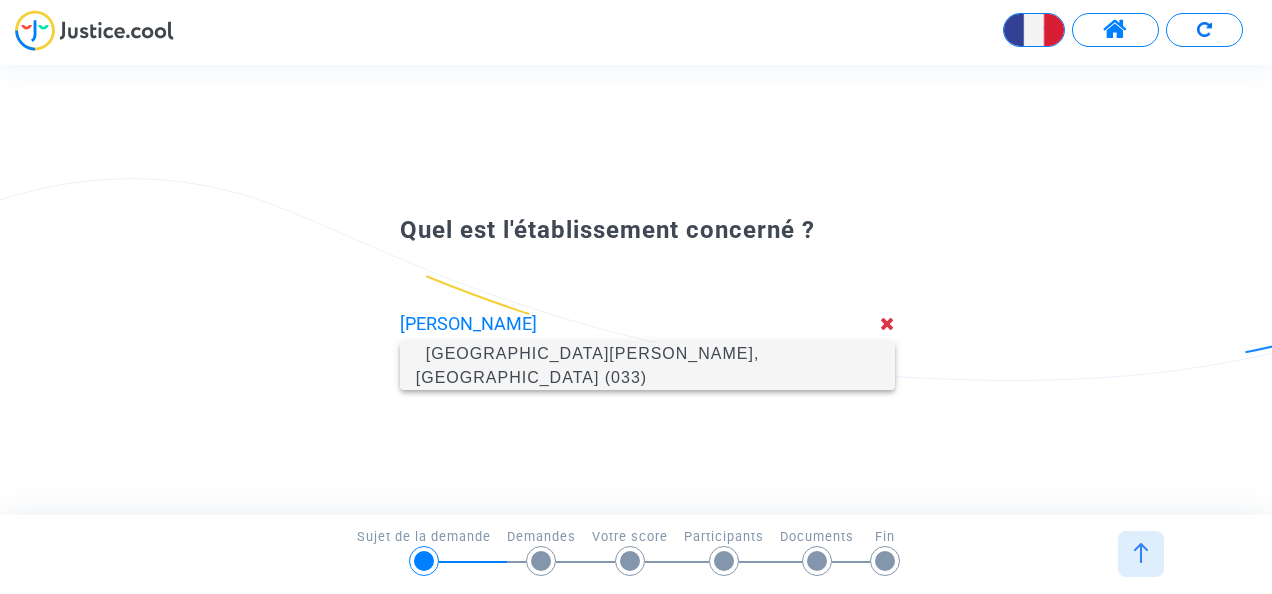 click on "[GEOGRAPHIC_DATA][PERSON_NAME], [GEOGRAPHIC_DATA] (033)" at bounding box center [588, 365] 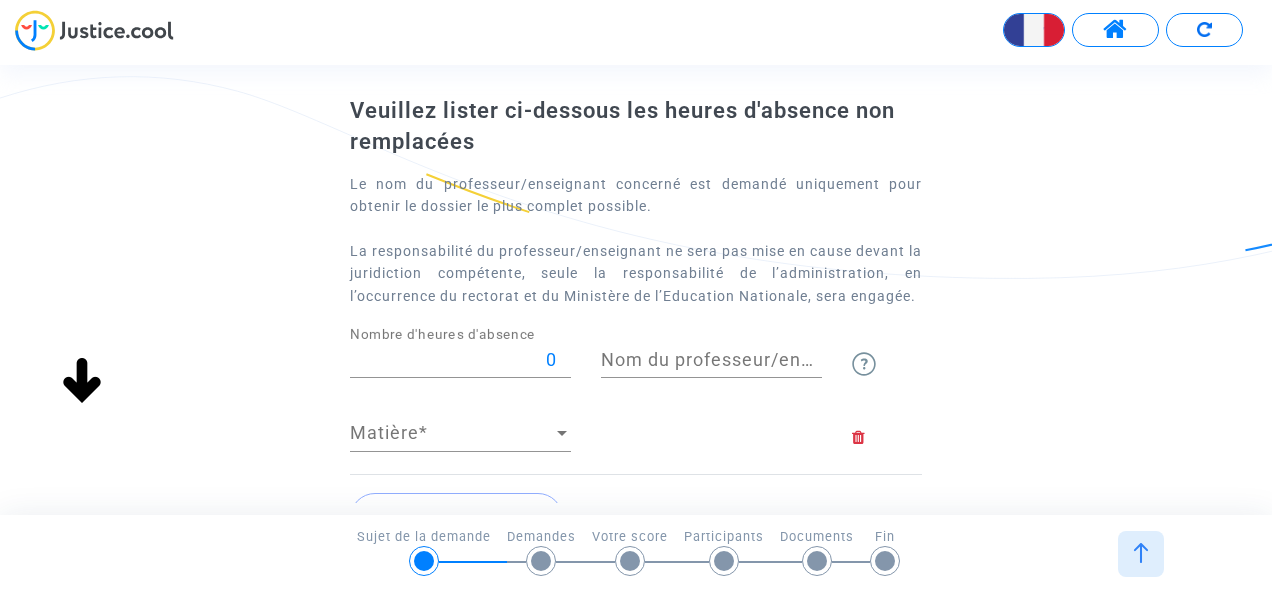 scroll, scrollTop: 100, scrollLeft: 0, axis: vertical 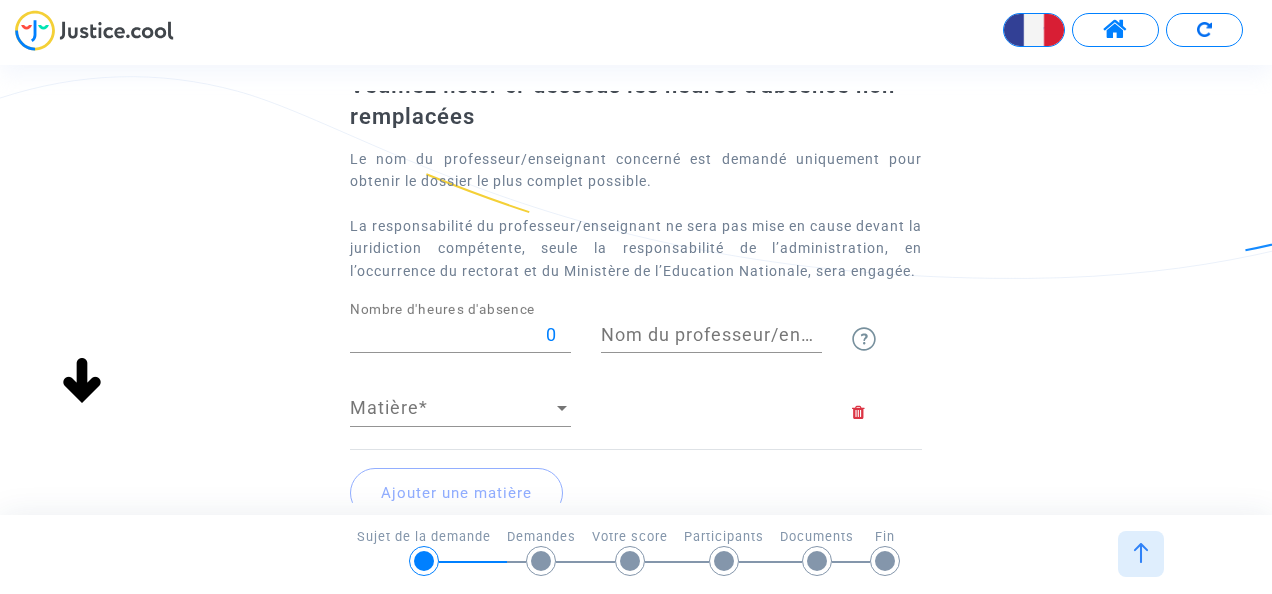 click on "0" at bounding box center (460, 335) 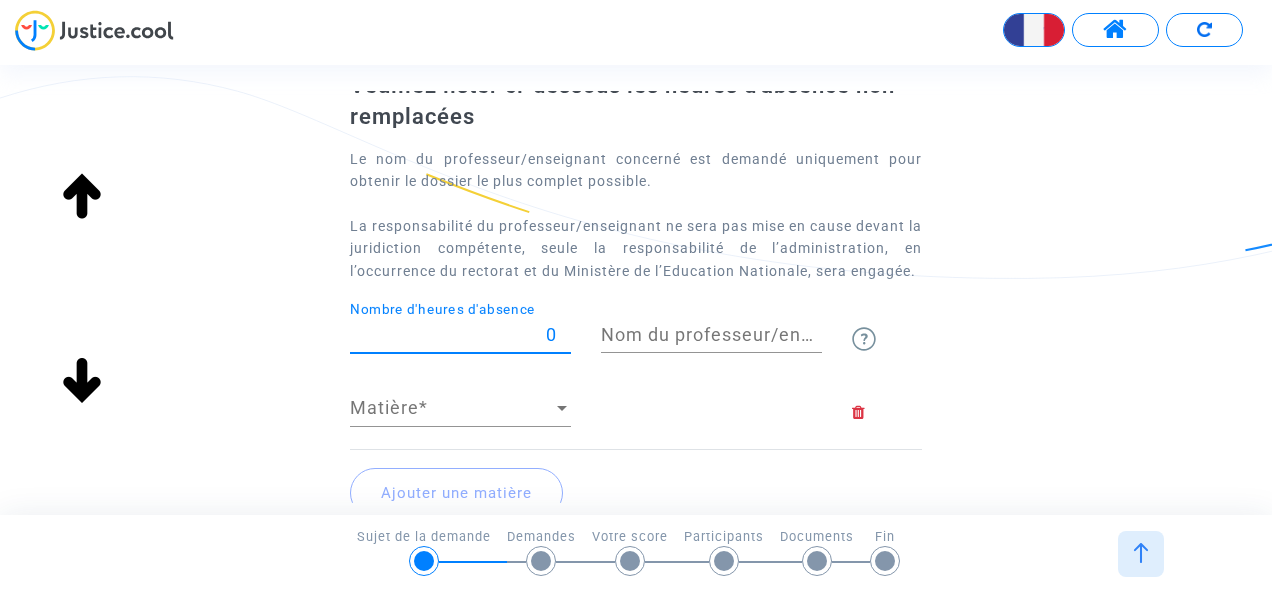 click on "0" at bounding box center [460, 335] 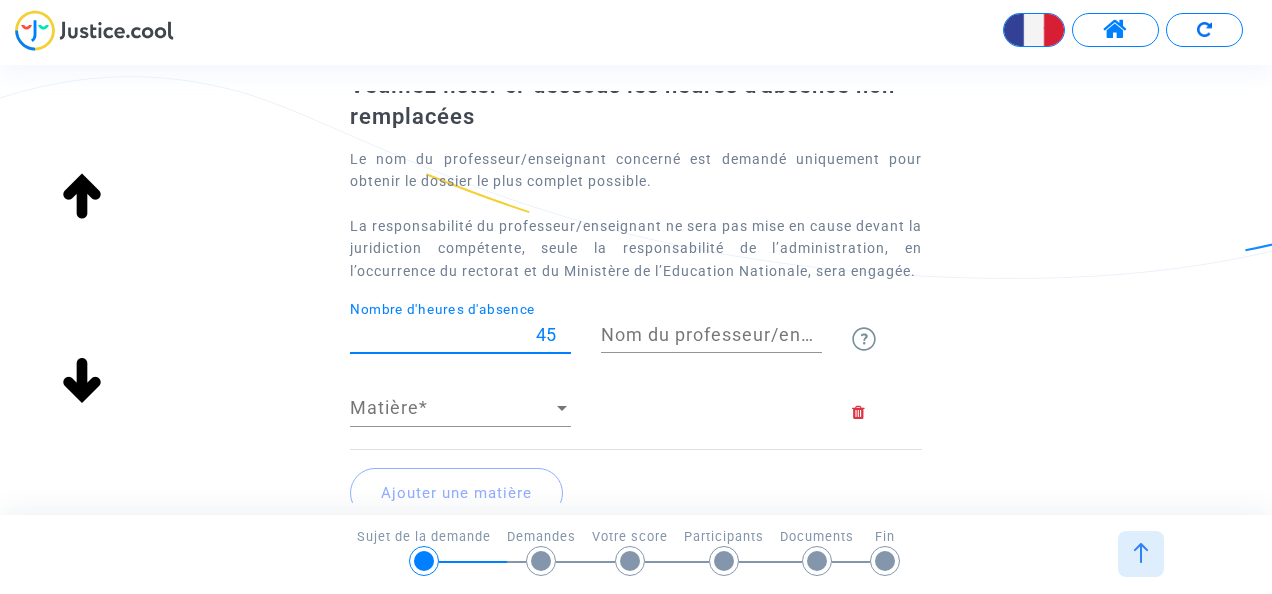 type on "45" 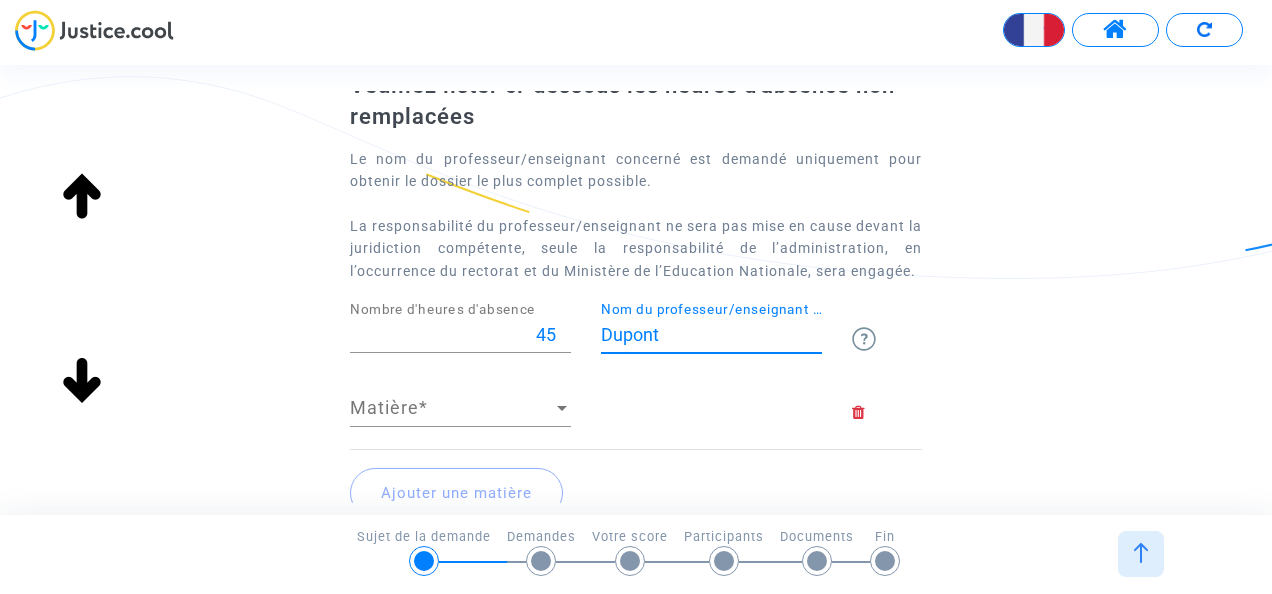 click on "Dupont" at bounding box center (711, 335) 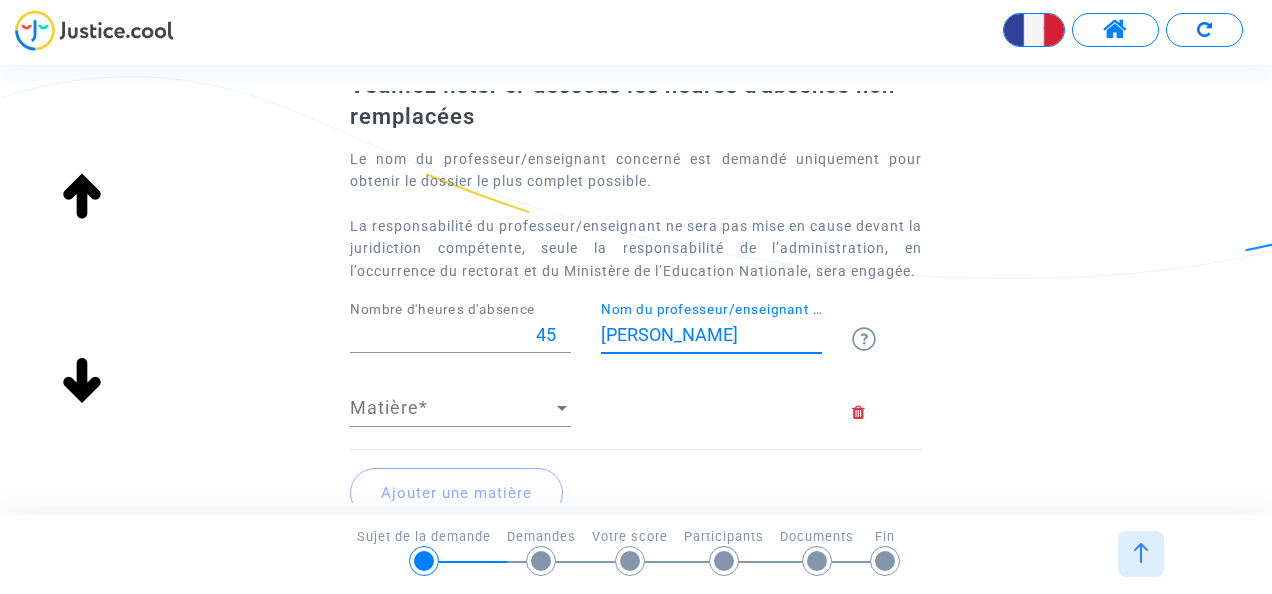 type on "[PERSON_NAME]" 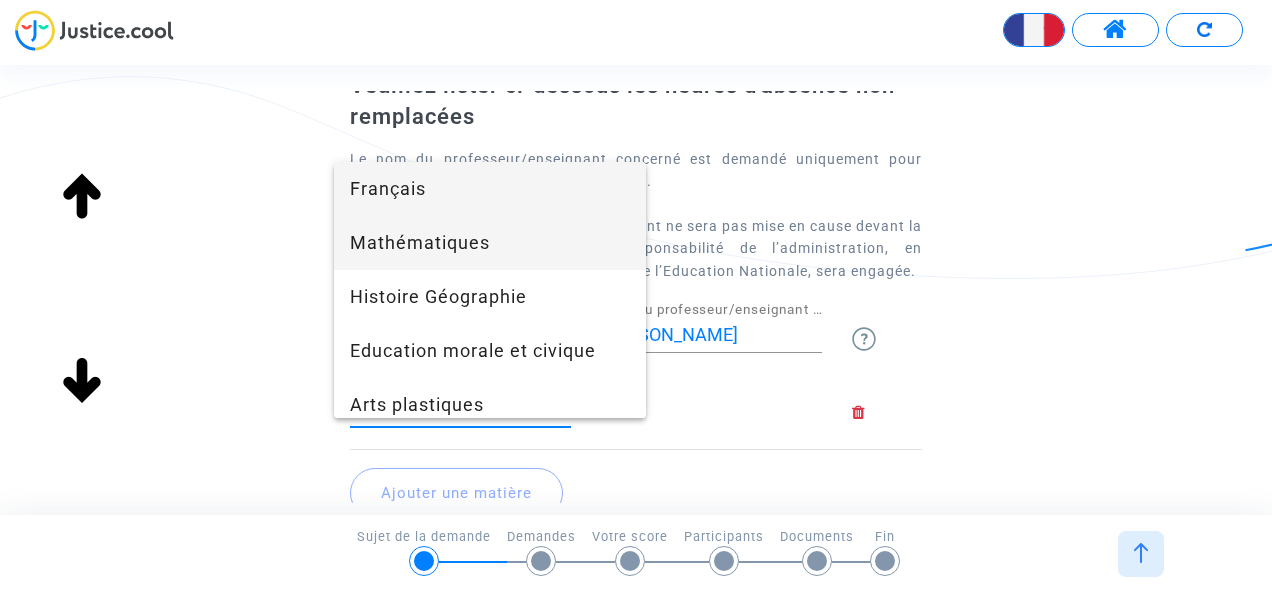 click on "Mathématiques" at bounding box center (490, 243) 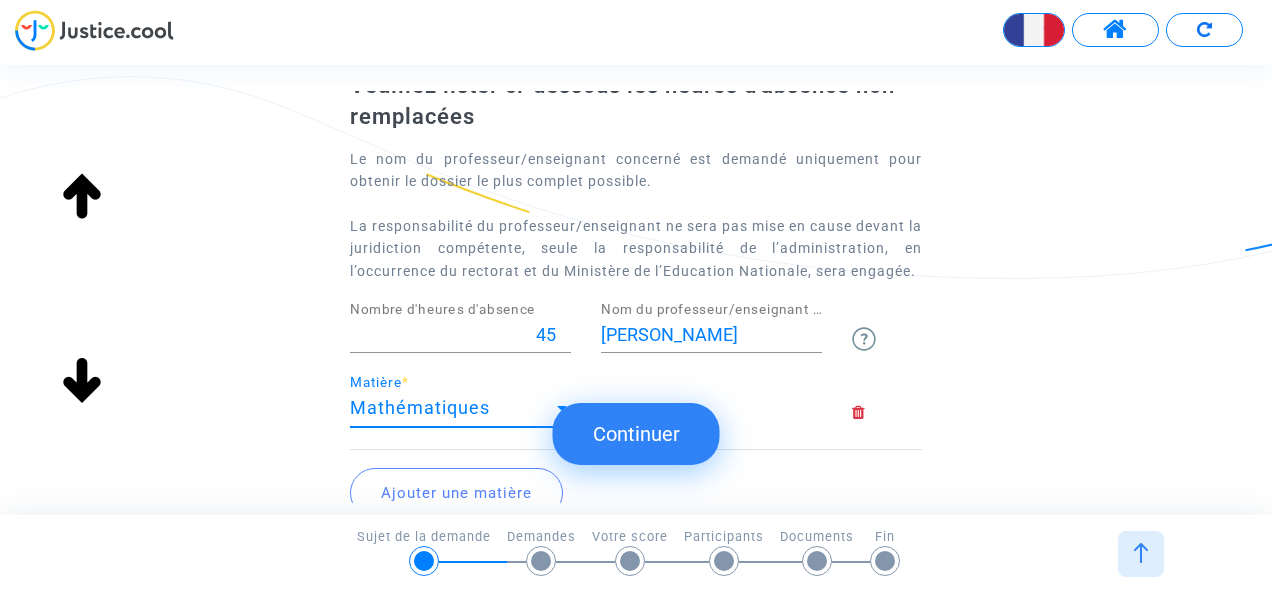 scroll, scrollTop: 200, scrollLeft: 0, axis: vertical 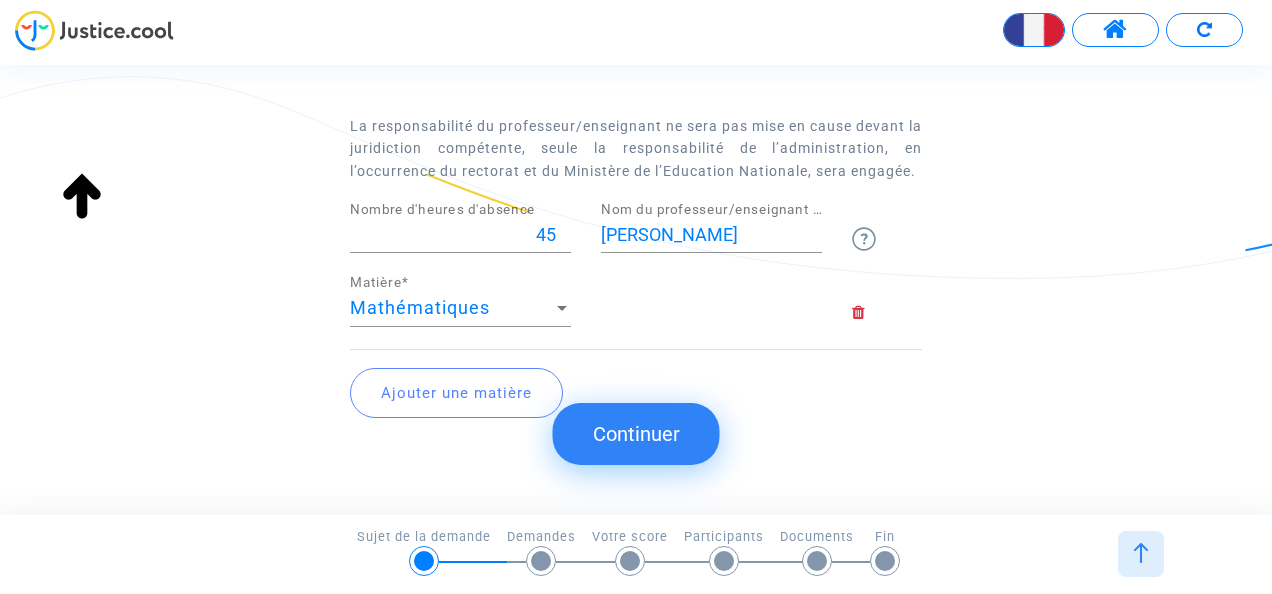 click on "Continuer" 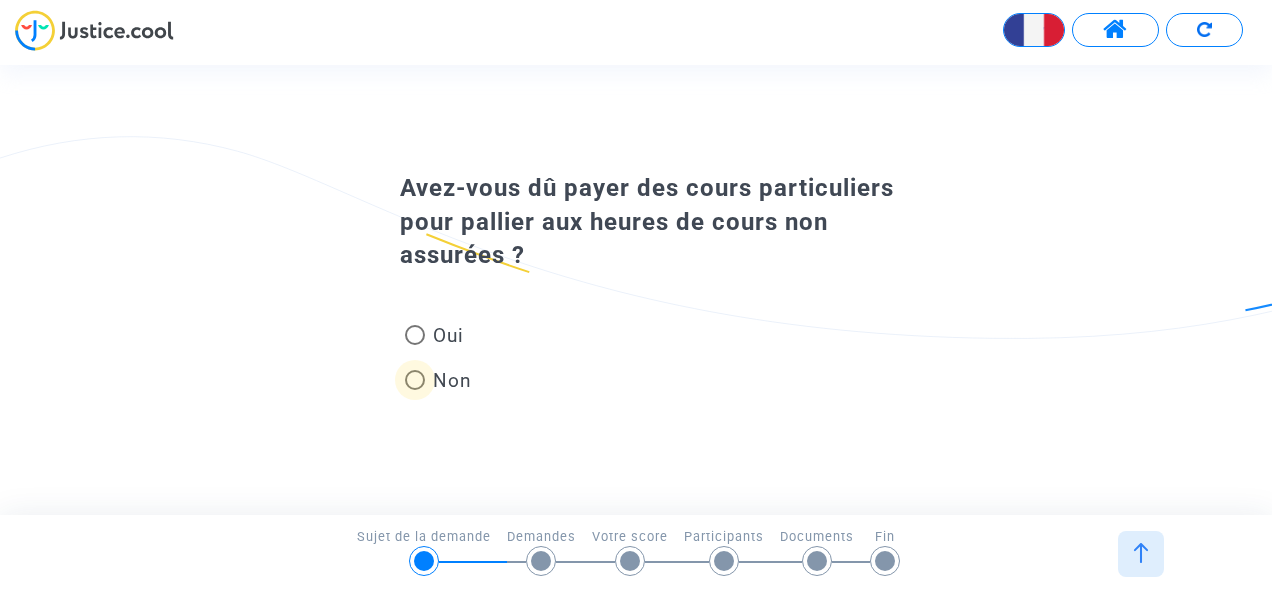 click on "Non" at bounding box center (448, 380) 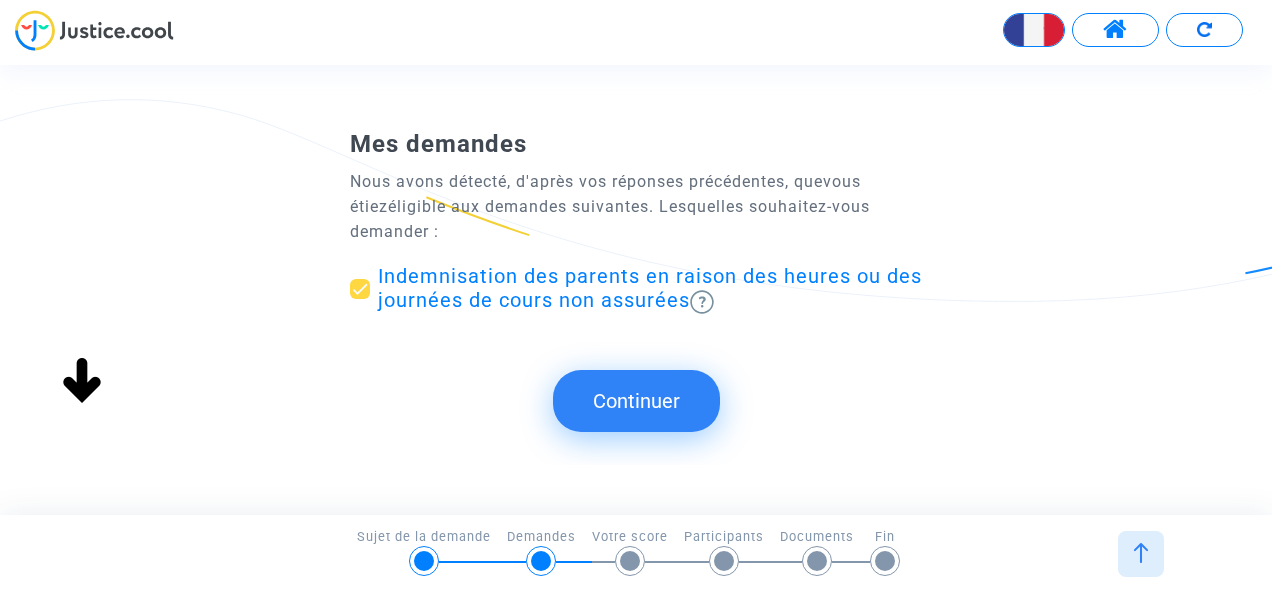 scroll, scrollTop: 0, scrollLeft: 0, axis: both 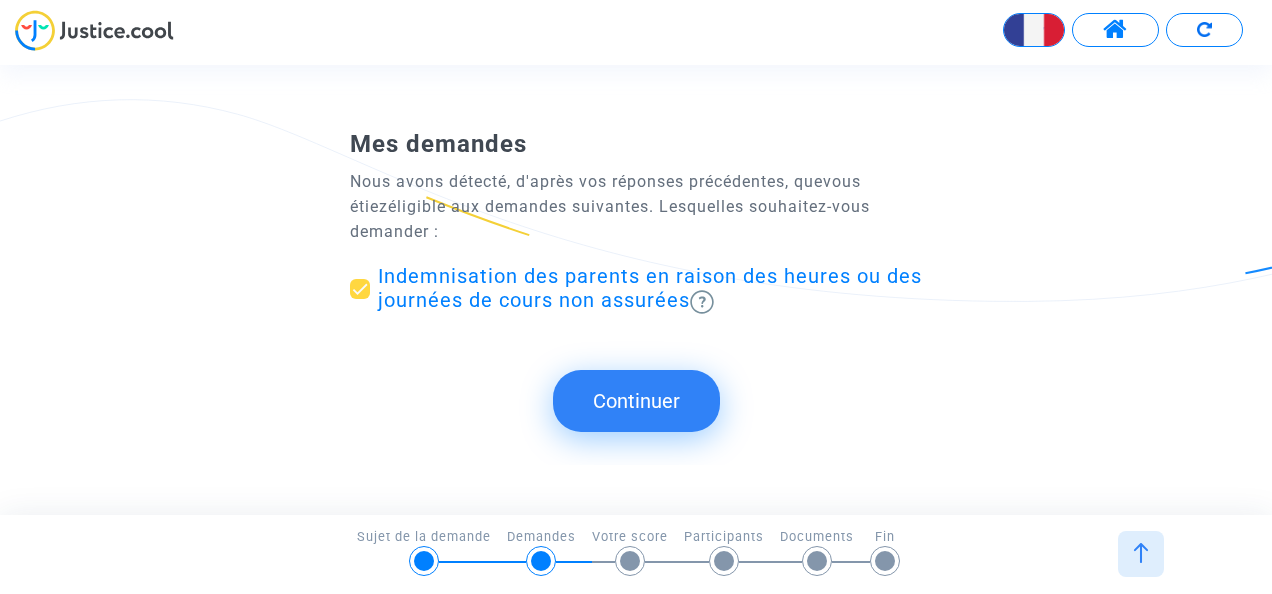click on "Continuer" 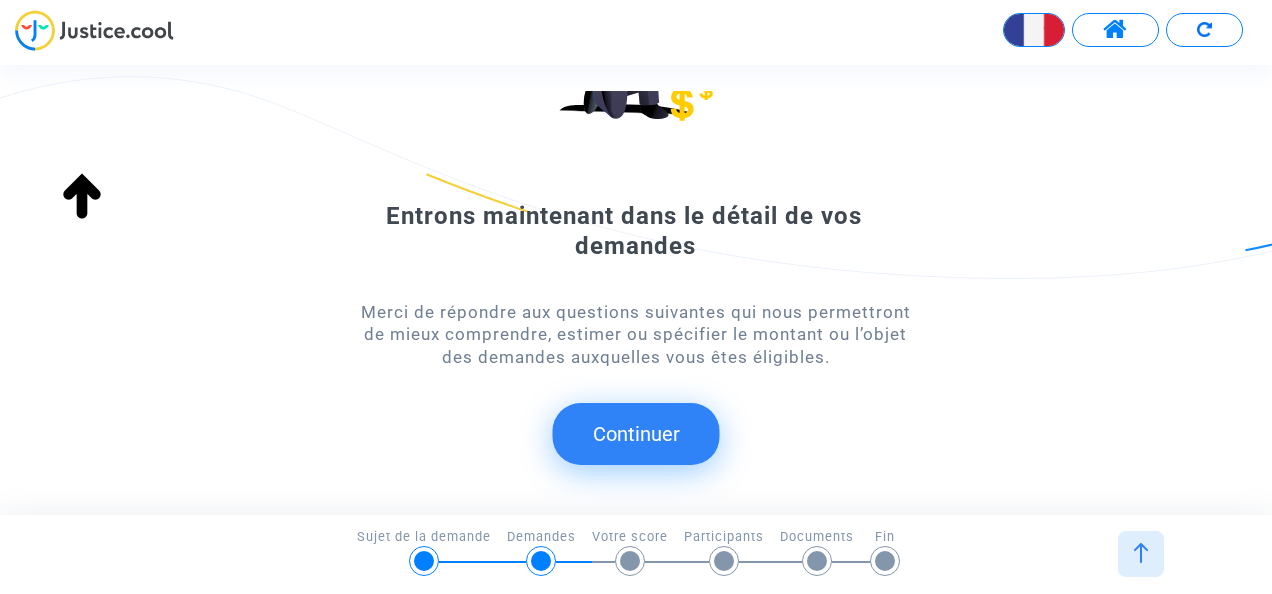 scroll, scrollTop: 224, scrollLeft: 0, axis: vertical 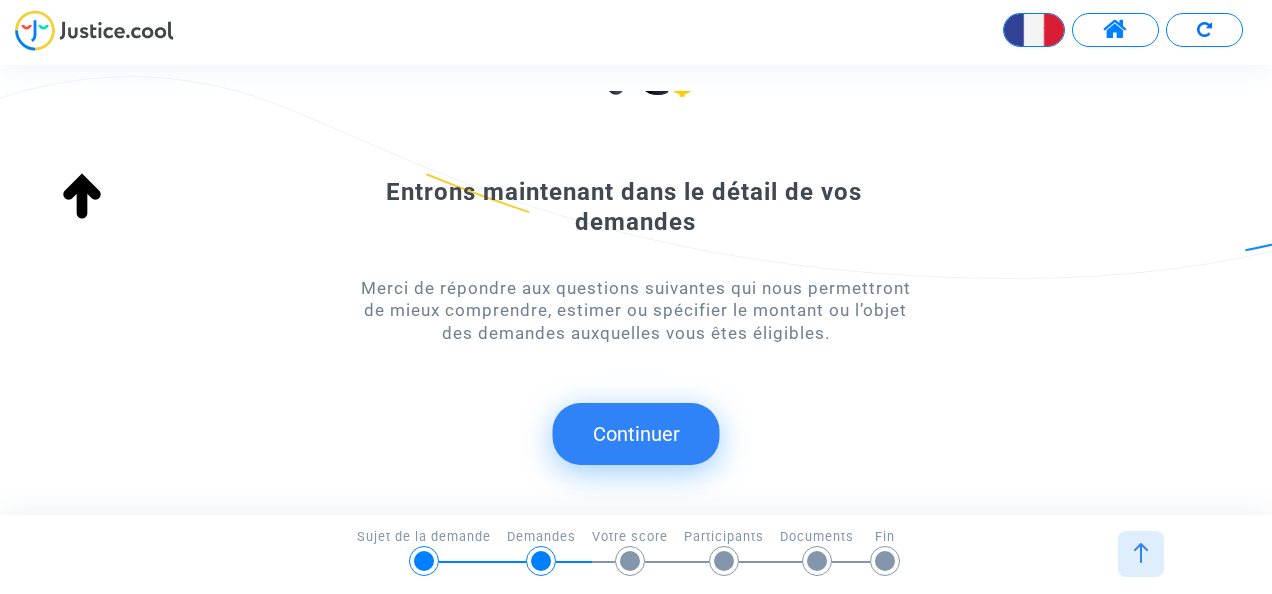 click on "Continuer" 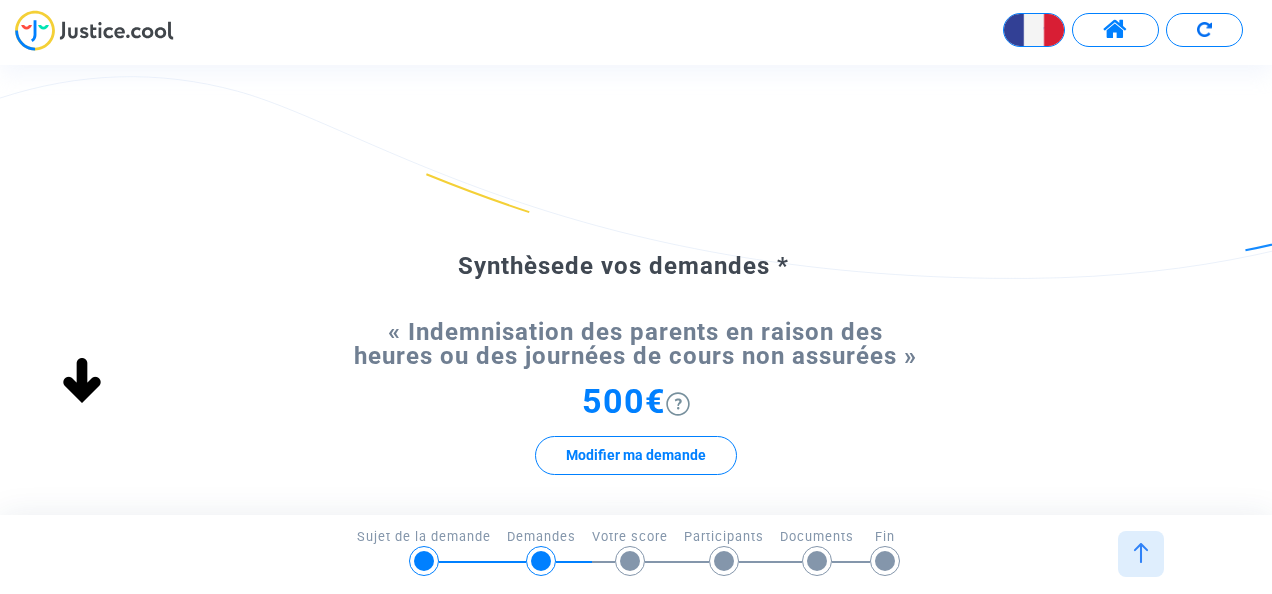 scroll, scrollTop: 200, scrollLeft: 0, axis: vertical 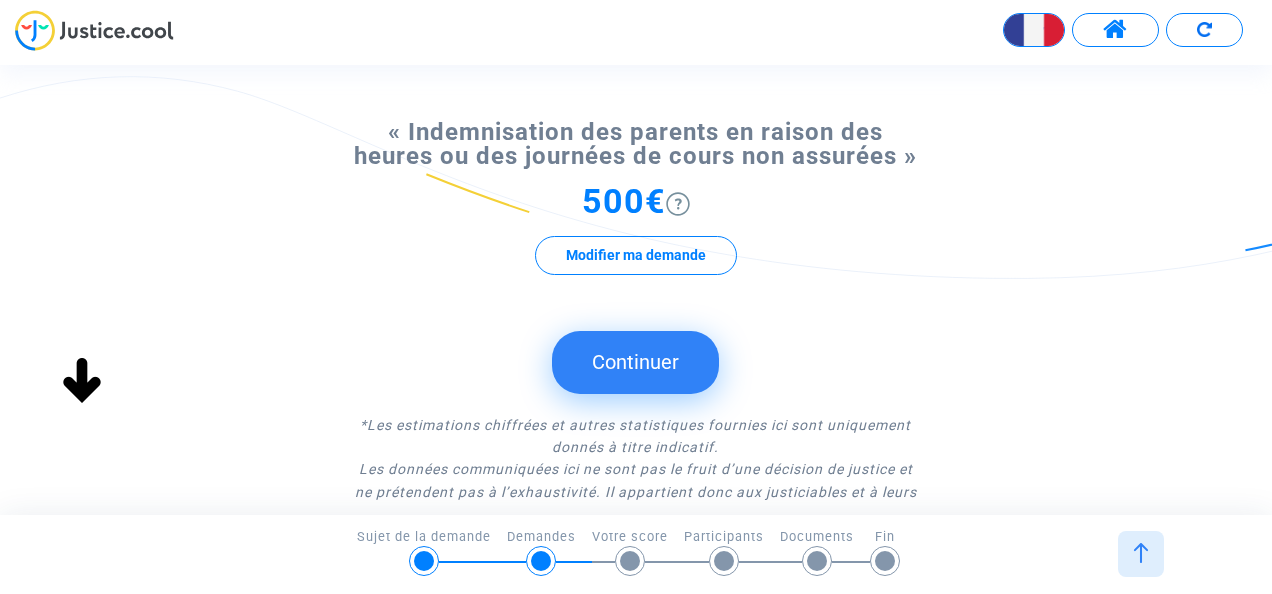 click 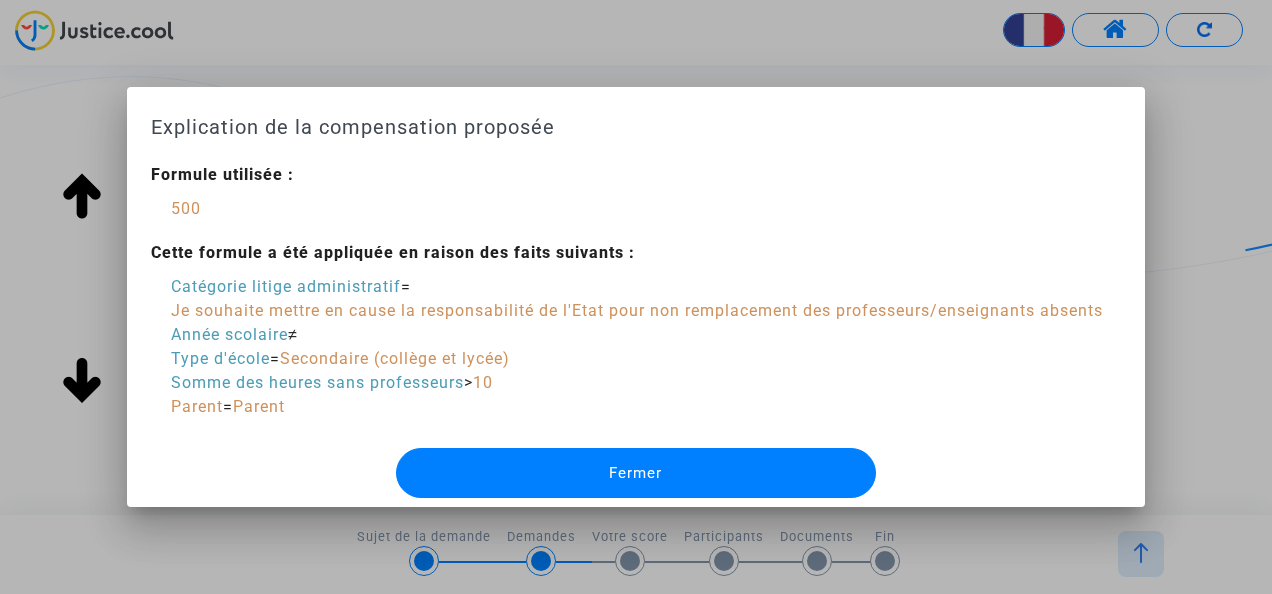 click on "Fermer" at bounding box center (636, 473) 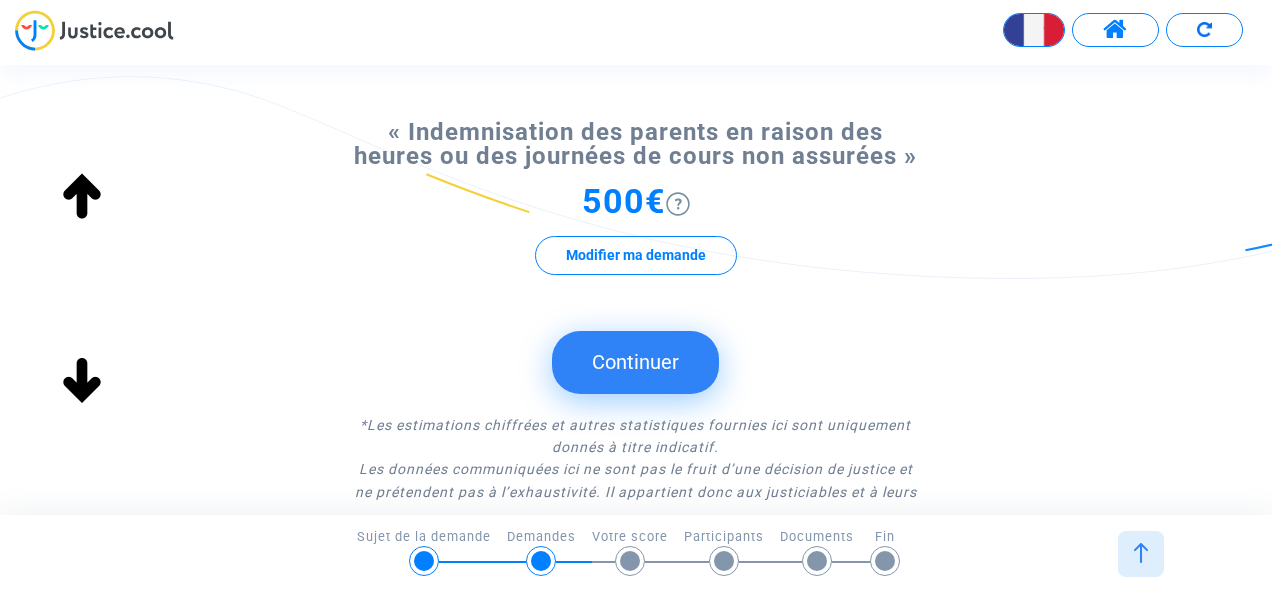 scroll, scrollTop: 340, scrollLeft: 0, axis: vertical 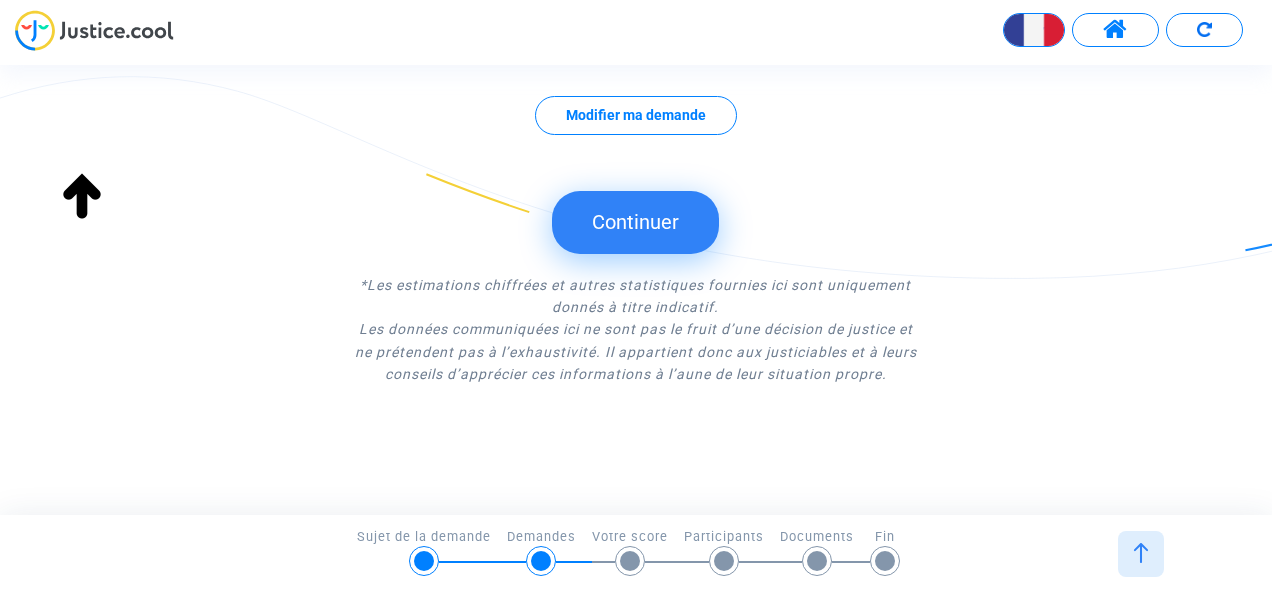 click on "Continuer" 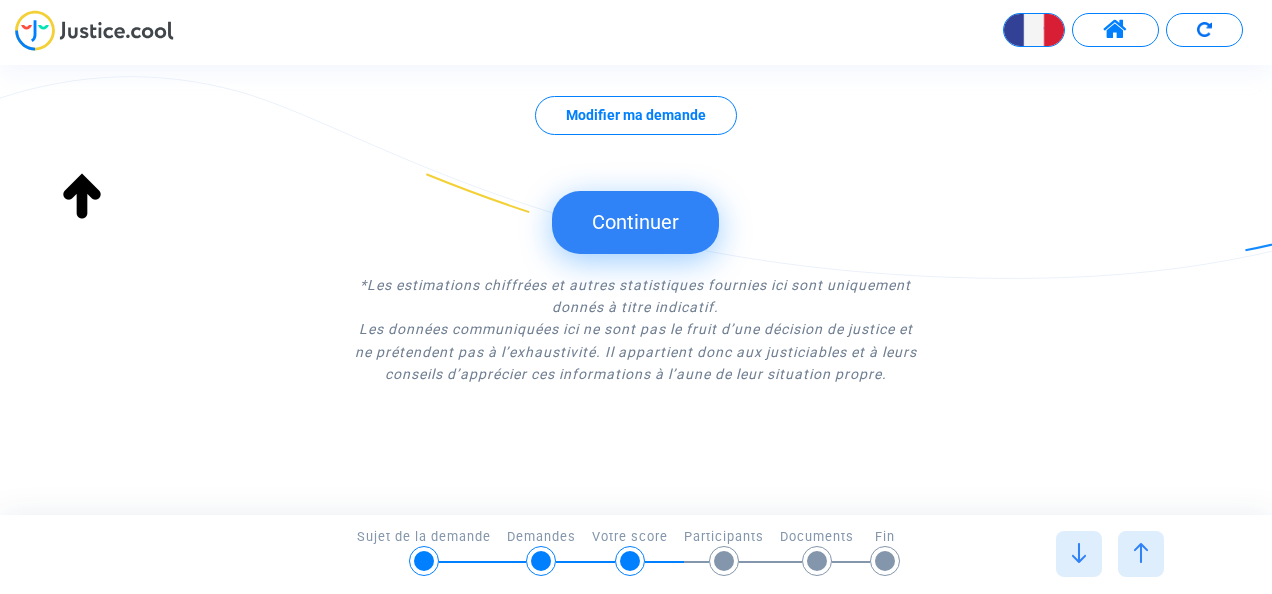 scroll, scrollTop: 0, scrollLeft: 0, axis: both 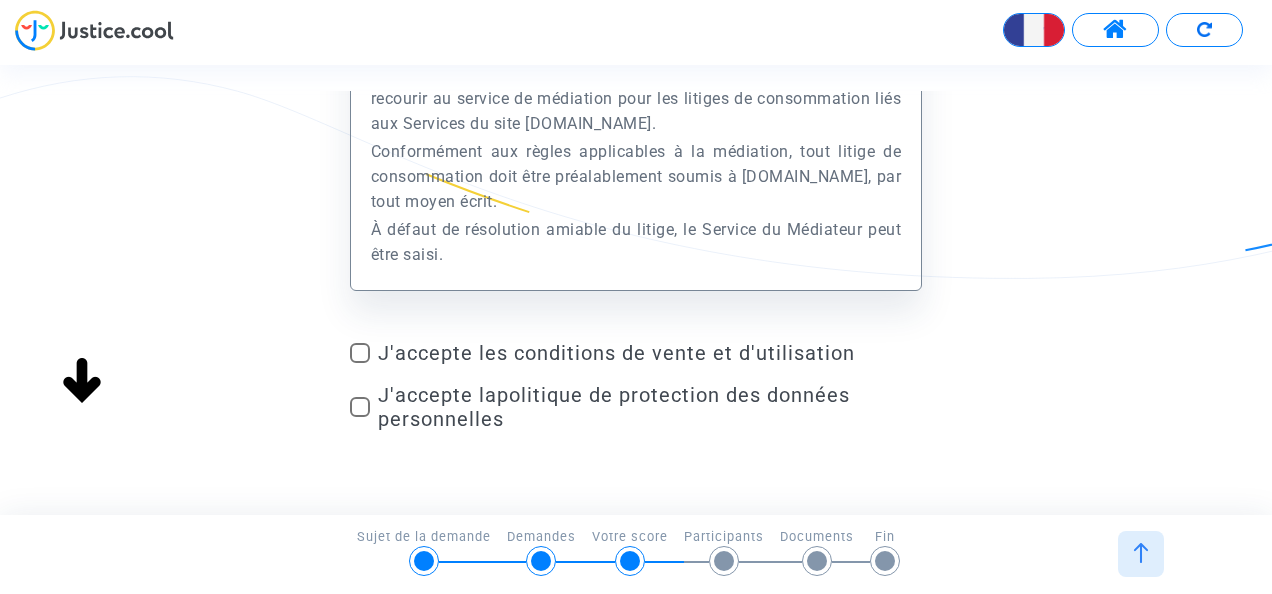 click on "J'accepte les conditions de vente et d'utilisation" at bounding box center [650, 353] 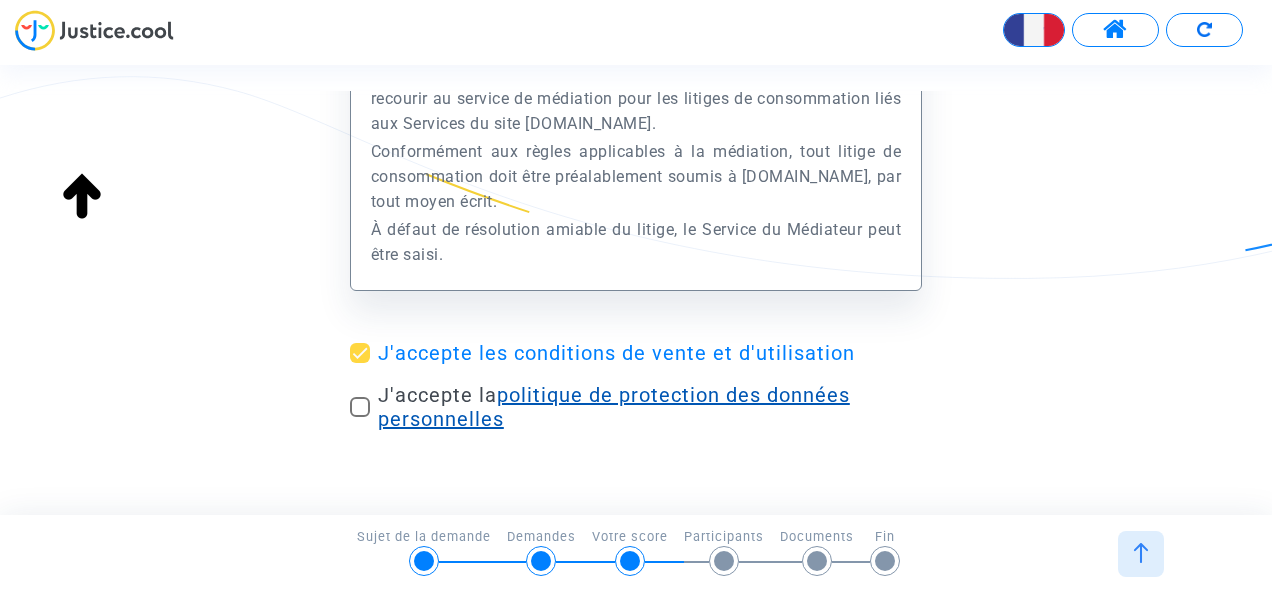 click on "politique de protection des données personnelles" at bounding box center [614, 407] 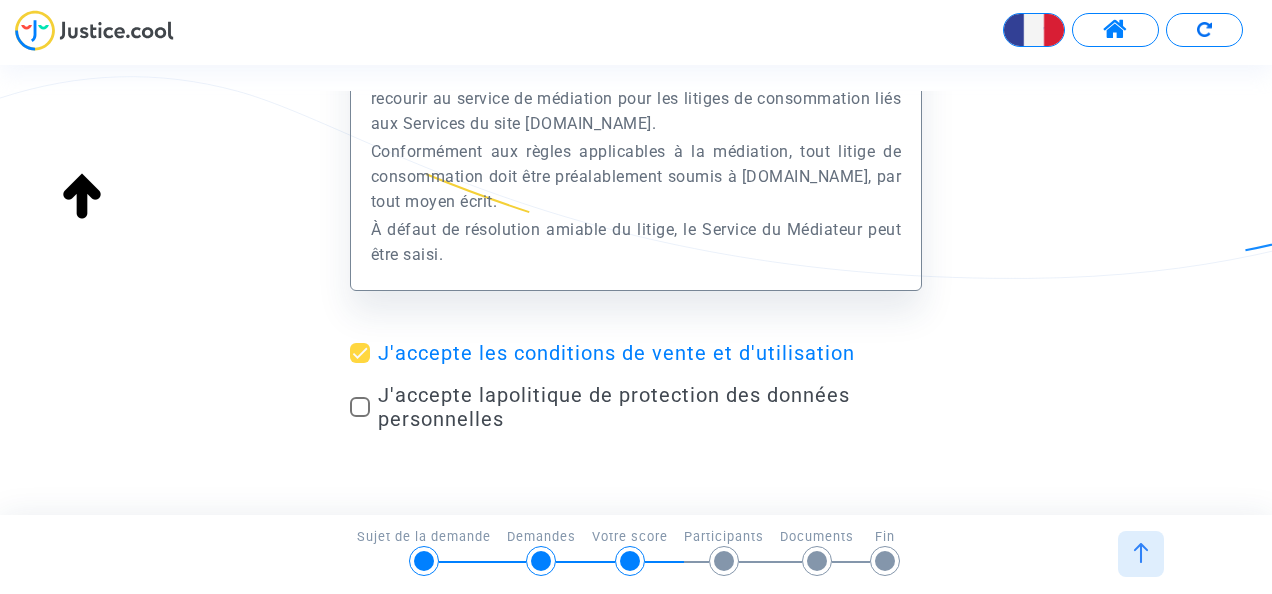 scroll, scrollTop: 286, scrollLeft: 0, axis: vertical 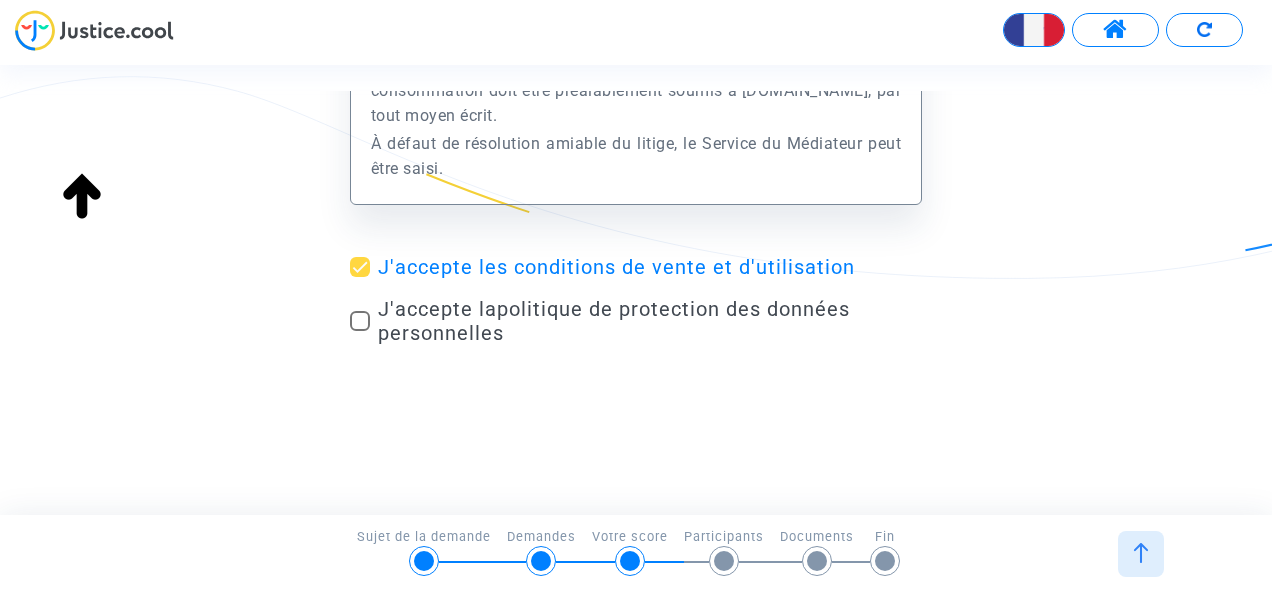 drag, startPoint x: 403, startPoint y: 305, endPoint x: 452, endPoint y: 312, distance: 49.497475 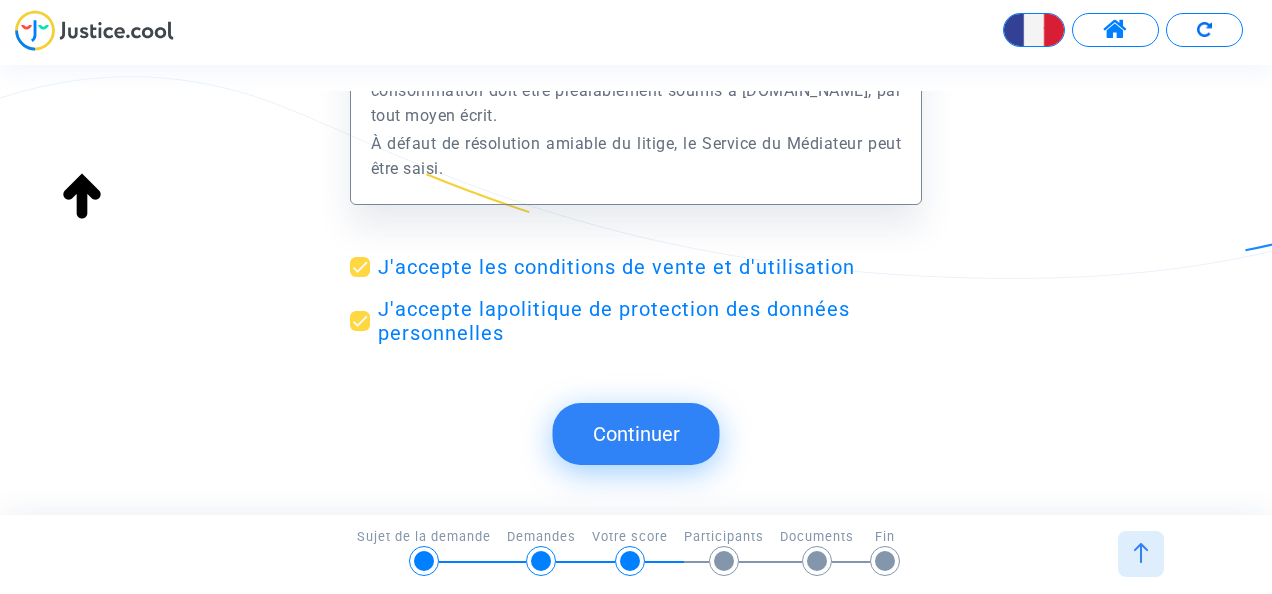 click on "Continuer" 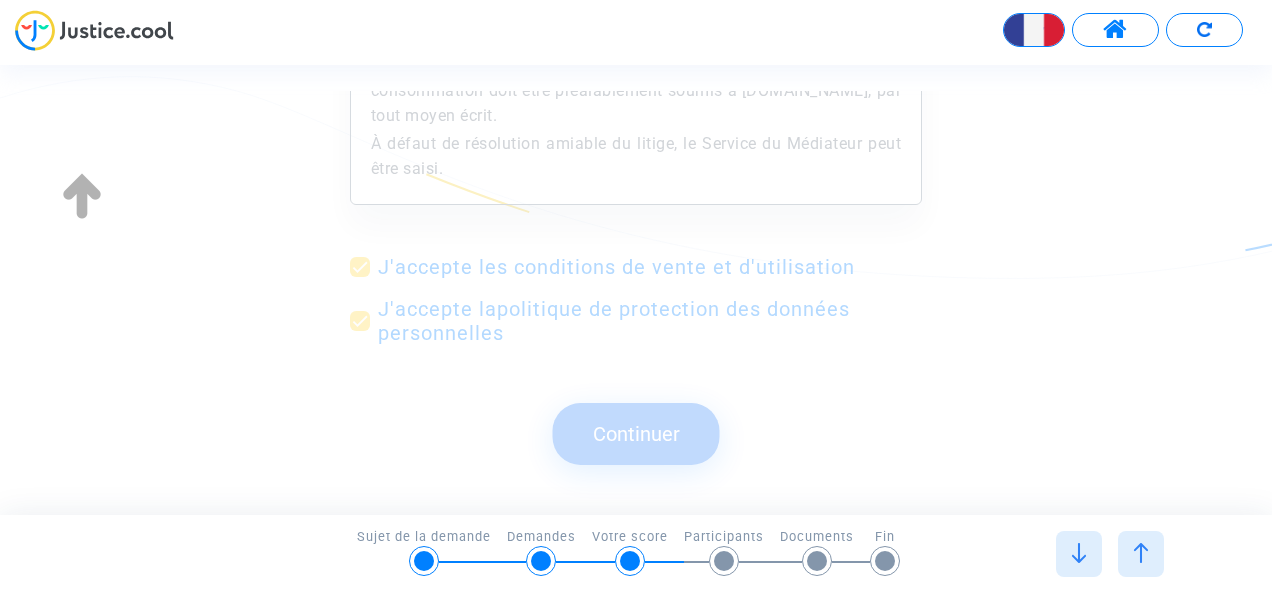 scroll, scrollTop: 0, scrollLeft: 0, axis: both 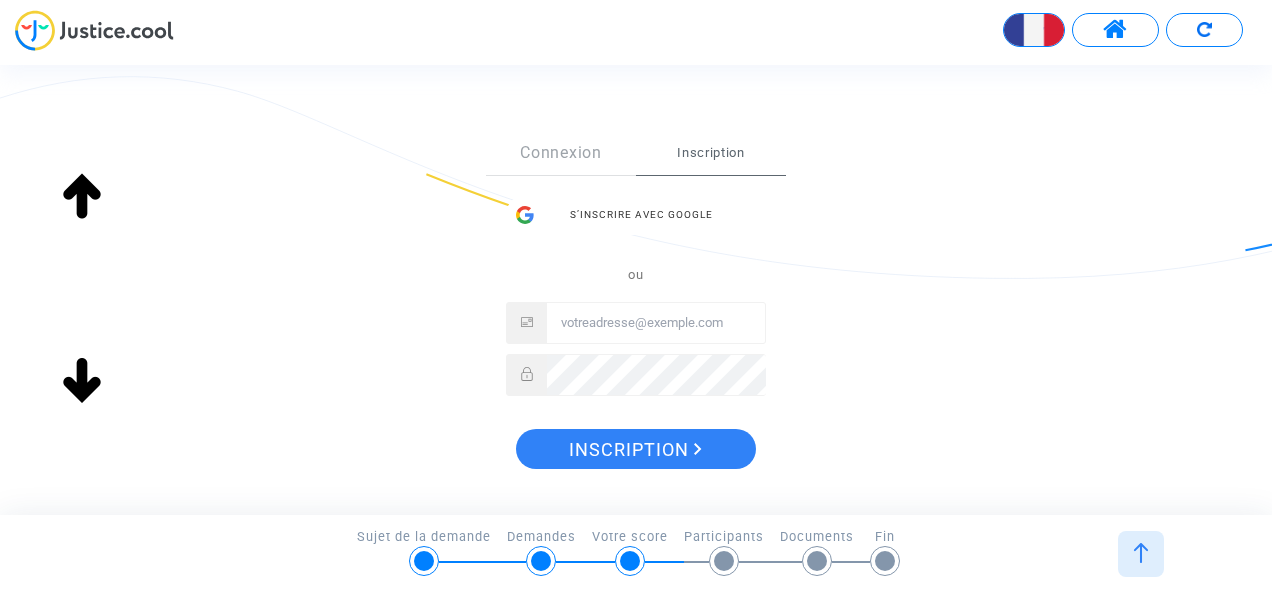 click at bounding box center (656, 323) 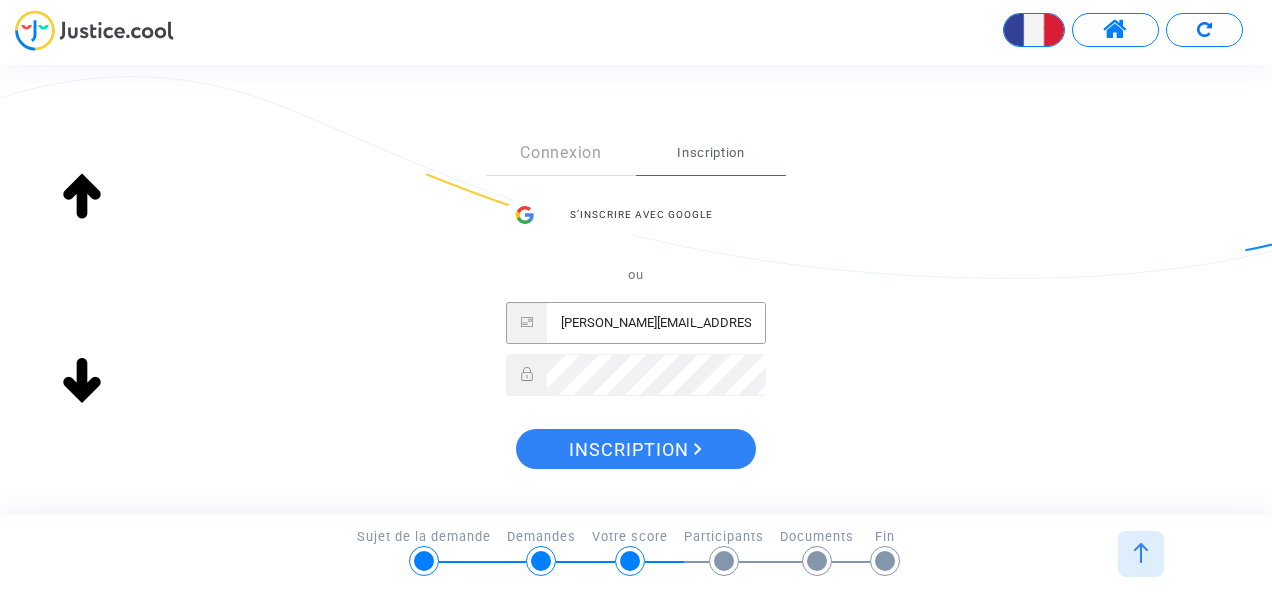 type on "[PERSON_NAME][EMAIL_ADDRESS][DOMAIN_NAME]" 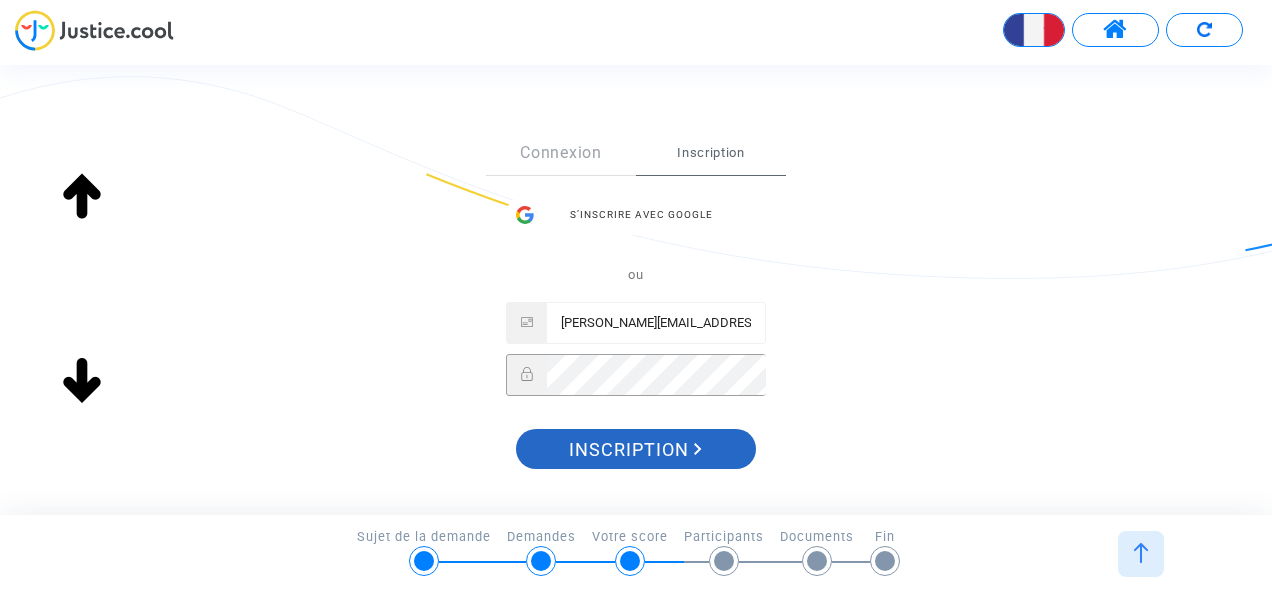 click on "Inscription" at bounding box center (636, 449) 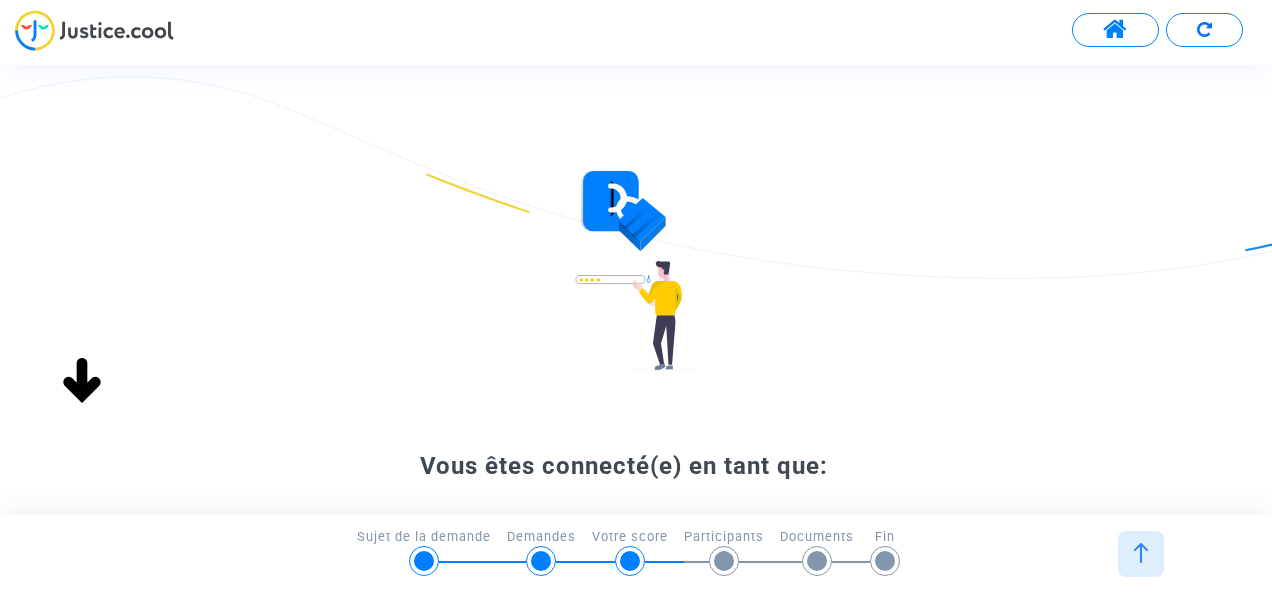 scroll, scrollTop: 0, scrollLeft: 0, axis: both 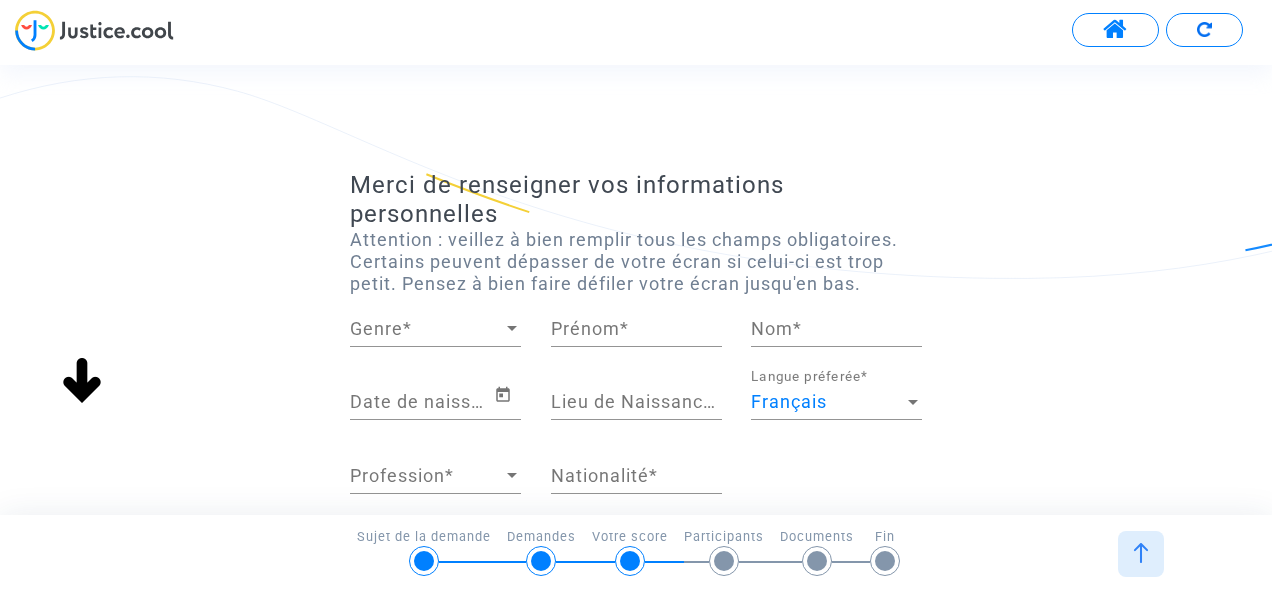 click at bounding box center (512, 329) 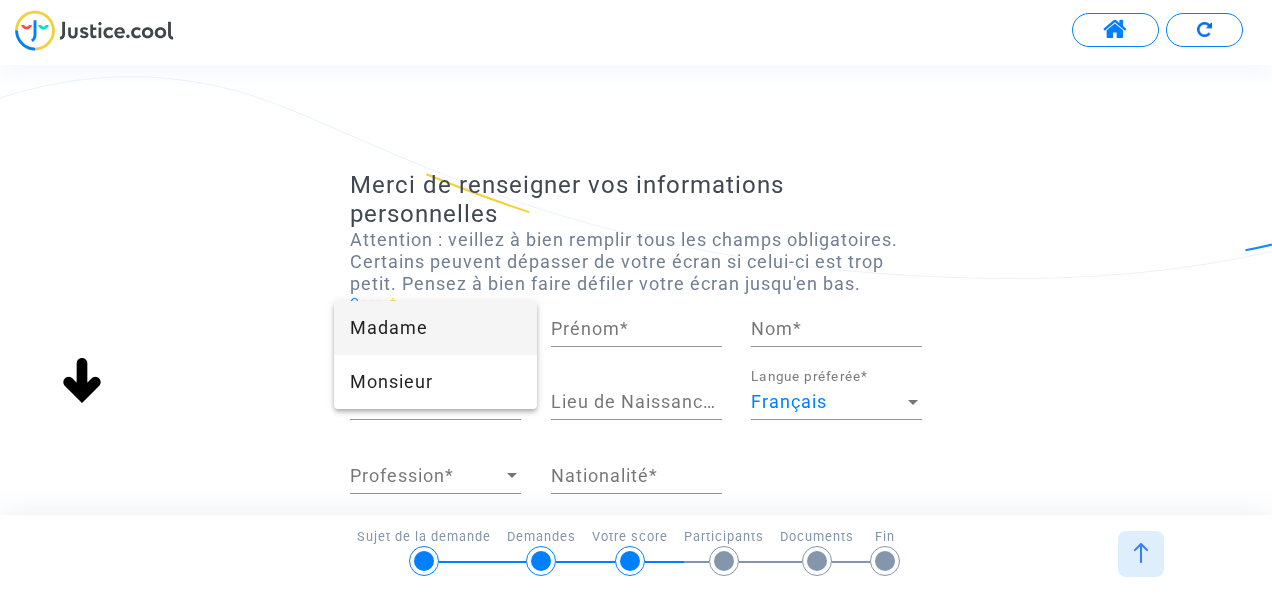 click on "Madame" at bounding box center [435, 328] 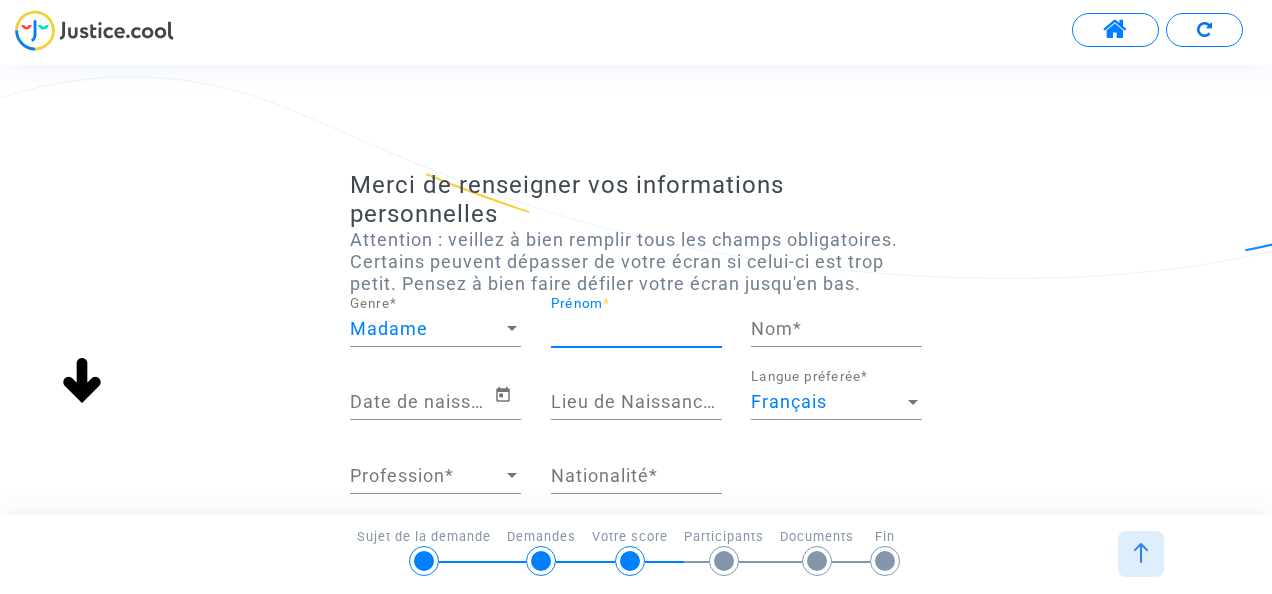 click on "Prénom  *" at bounding box center [636, 329] 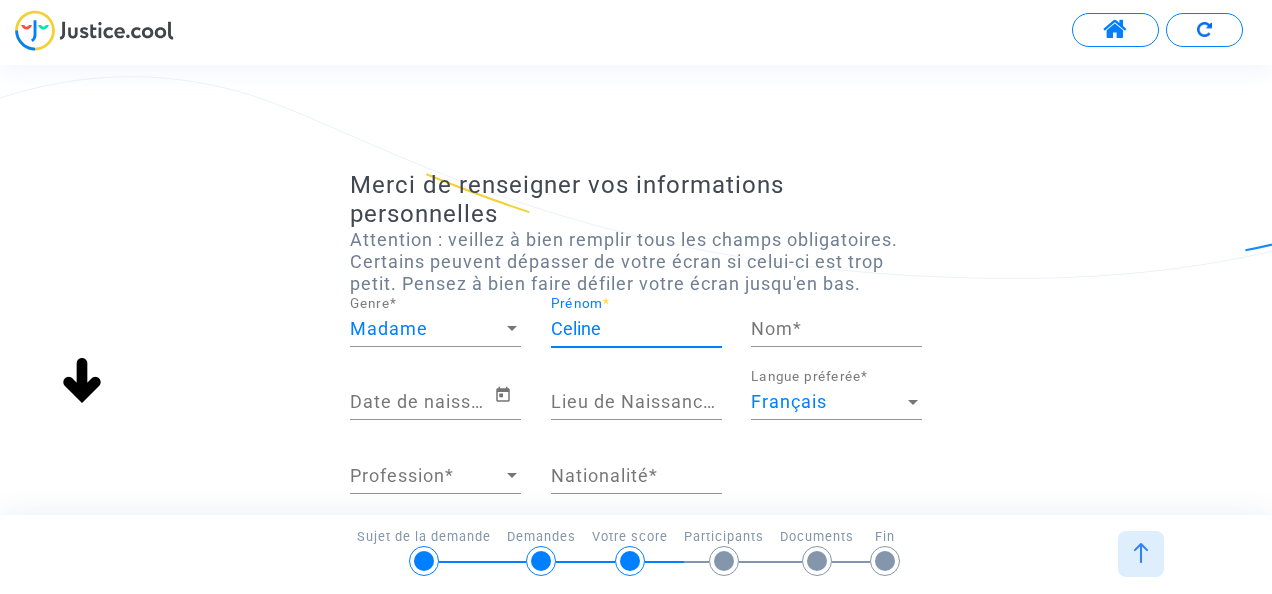 type on "CHOPO" 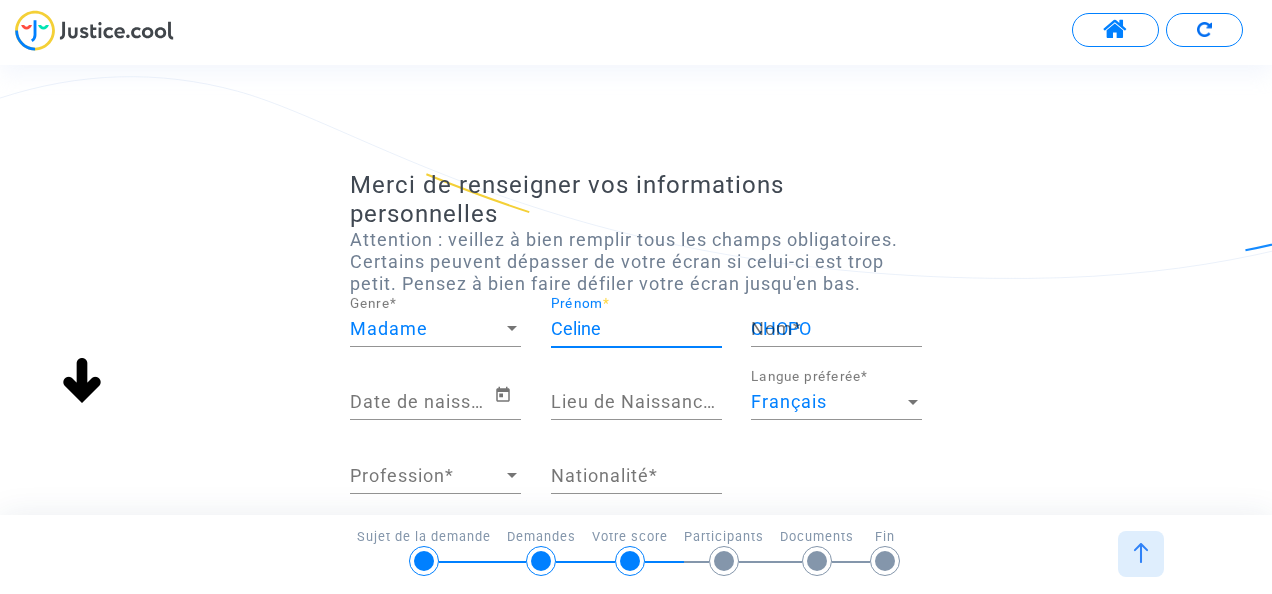 type on "SAINT-MÉDARD-EN-JALLES" 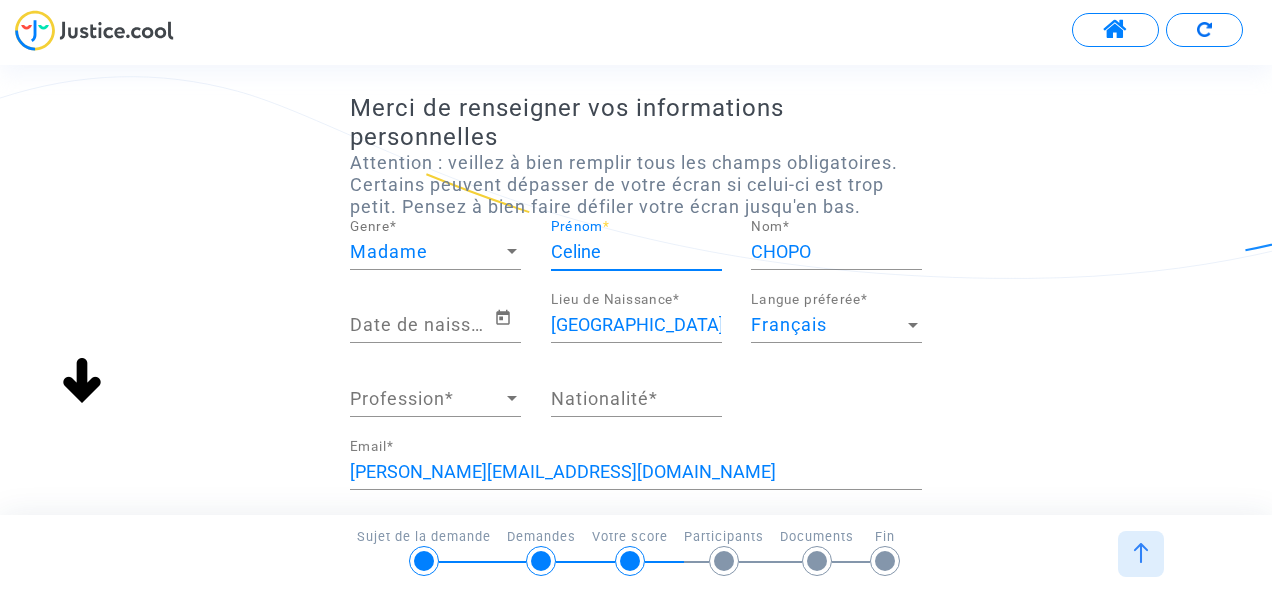 scroll, scrollTop: 100, scrollLeft: 0, axis: vertical 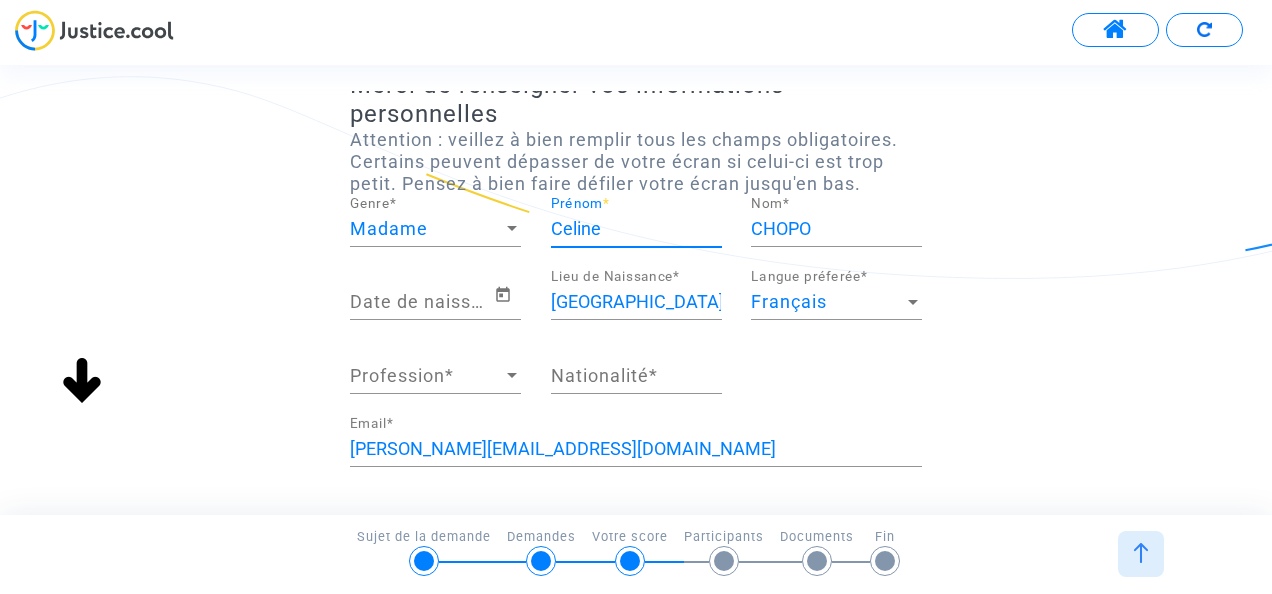 click at bounding box center (512, 376) 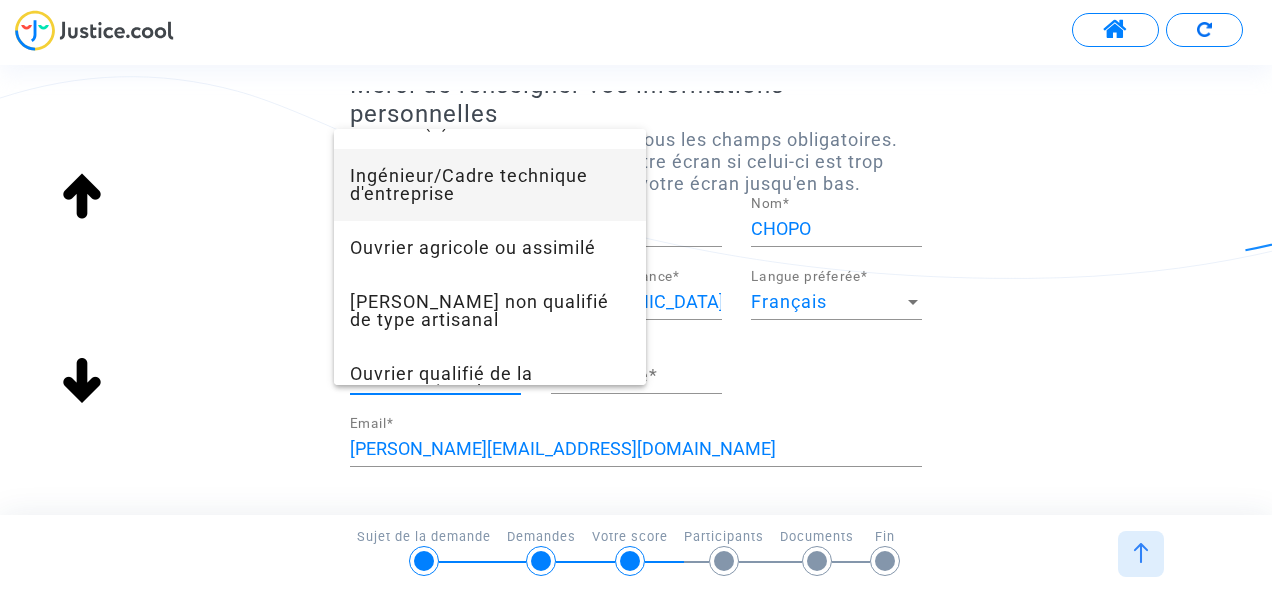 scroll, scrollTop: 700, scrollLeft: 0, axis: vertical 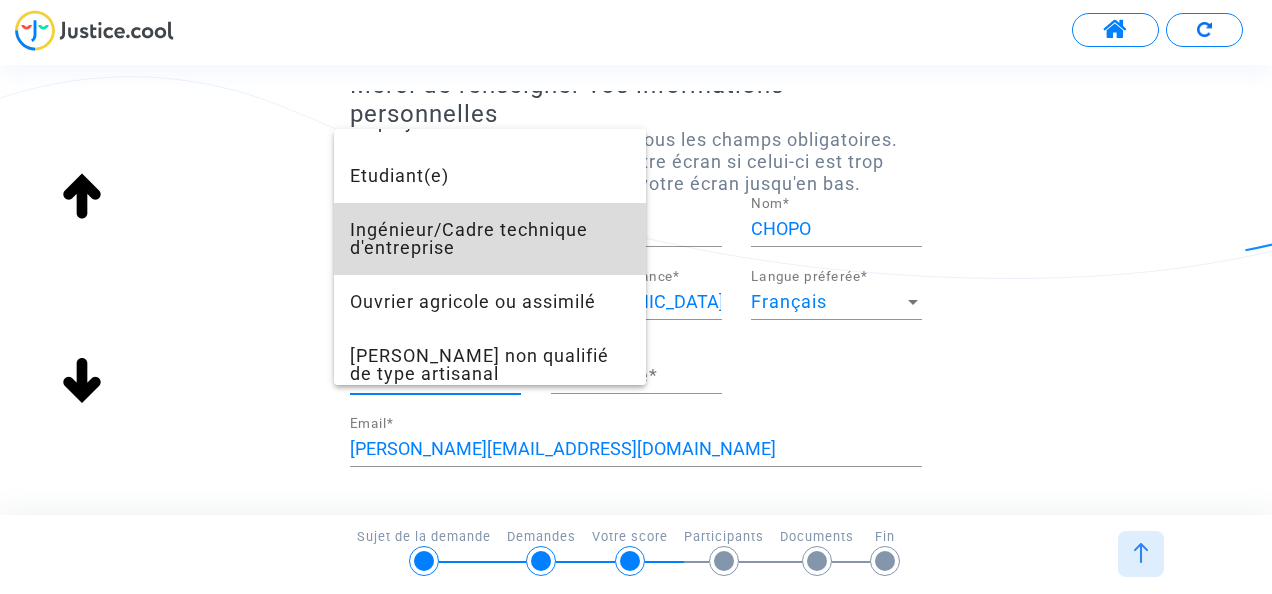click on "Ingénieur/Cadre technique d'entreprise" at bounding box center (490, 239) 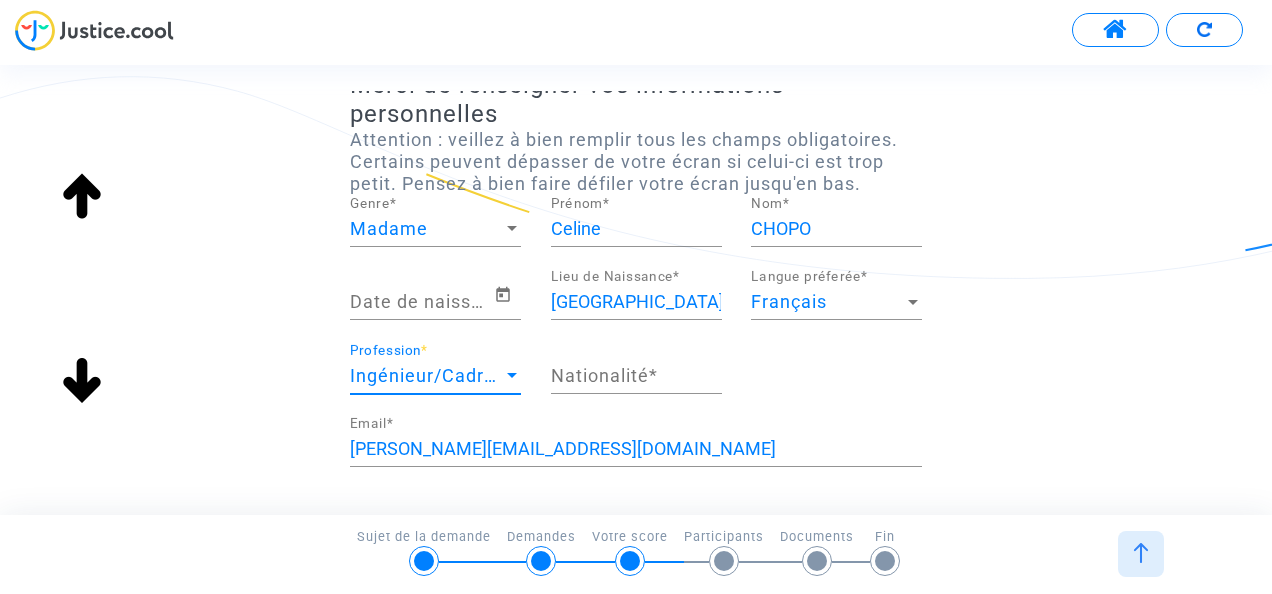 click on "Nationalité  *" at bounding box center [636, 376] 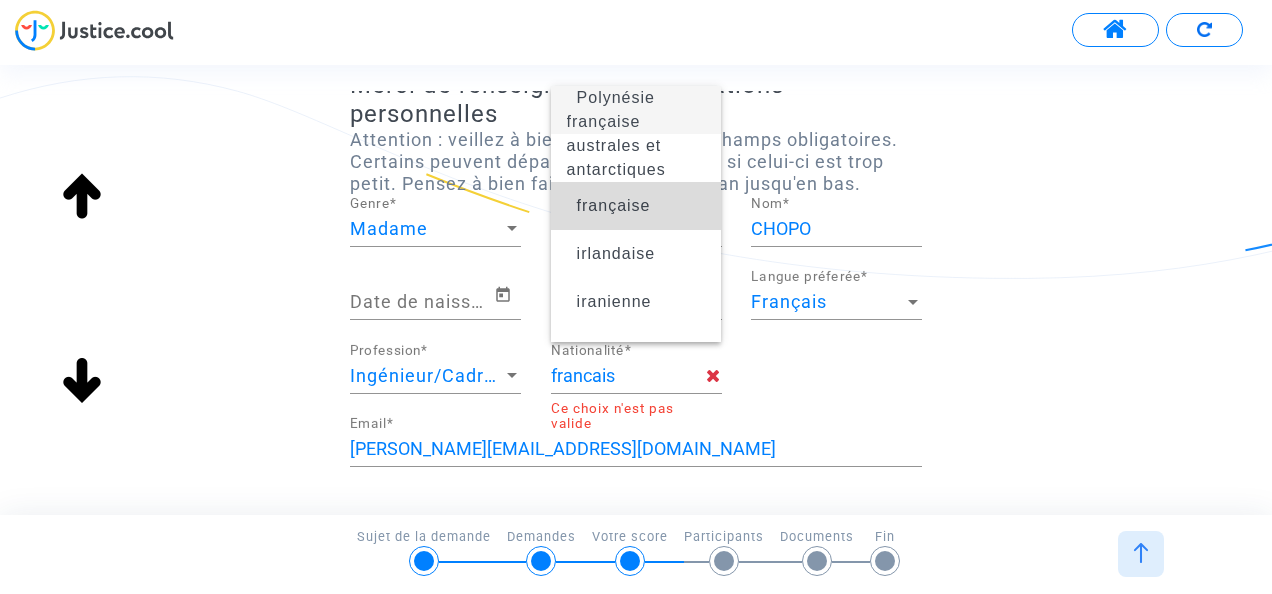 click on "française" at bounding box center [614, 205] 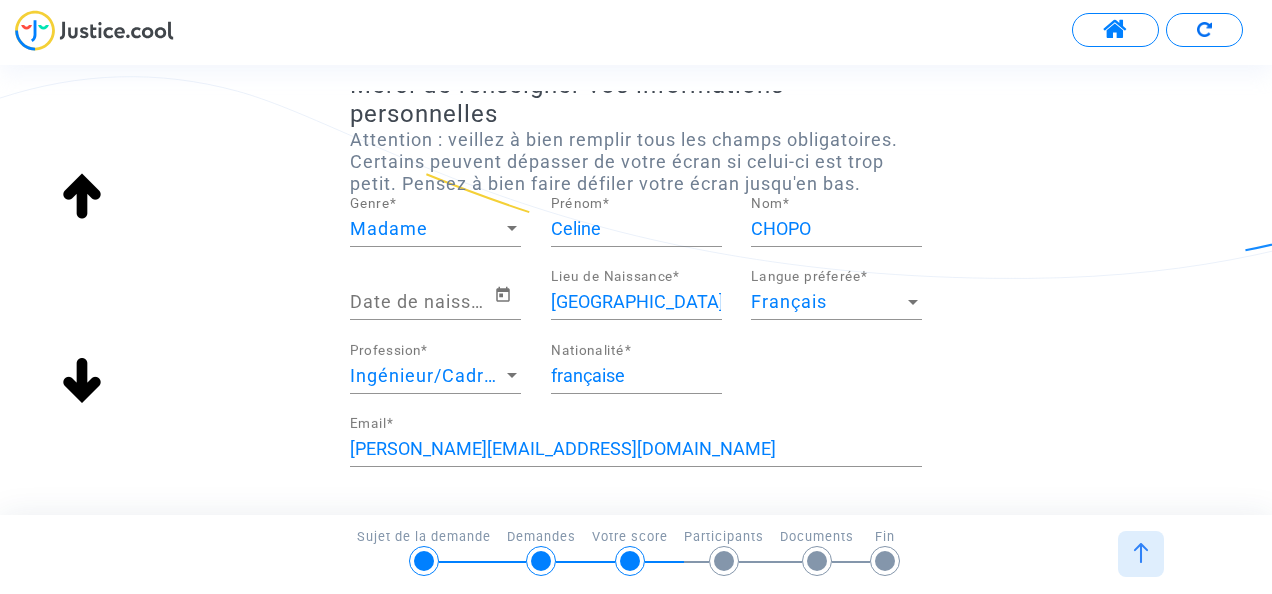click on "Date de naissance  * SAINT-MÉDARD-EN-JALLES Lieu de Naissance  * Français Langue préferée  * Ingénieur/Cadre technique d'entreprise Profession  * française Nationalité  *" 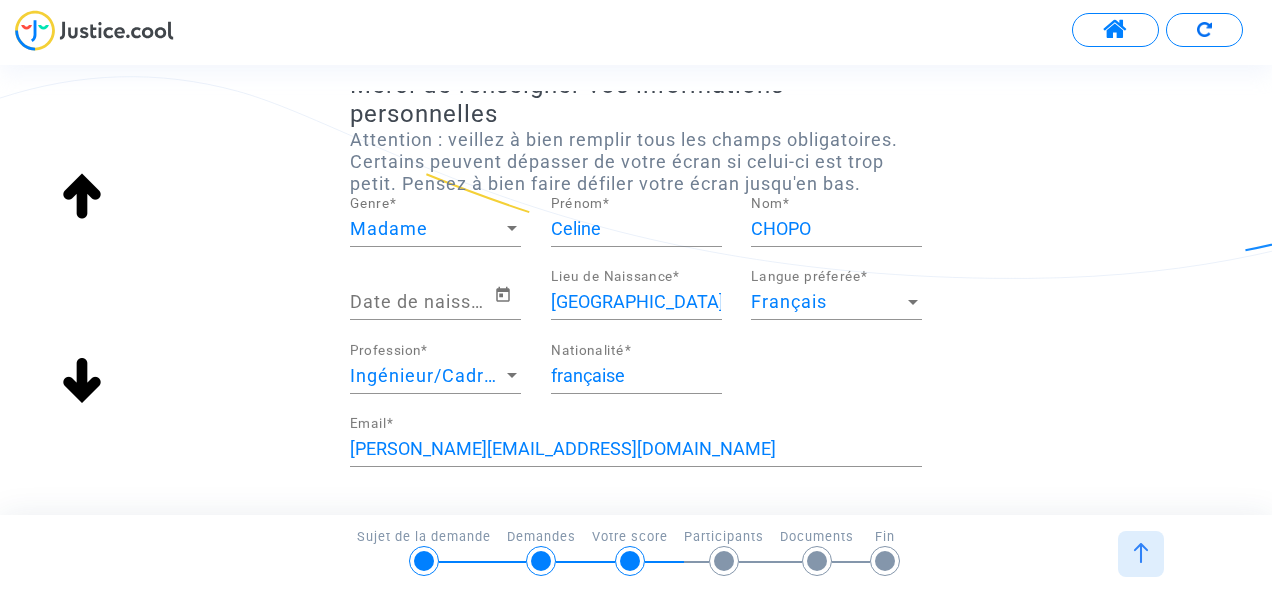 scroll, scrollTop: 300, scrollLeft: 0, axis: vertical 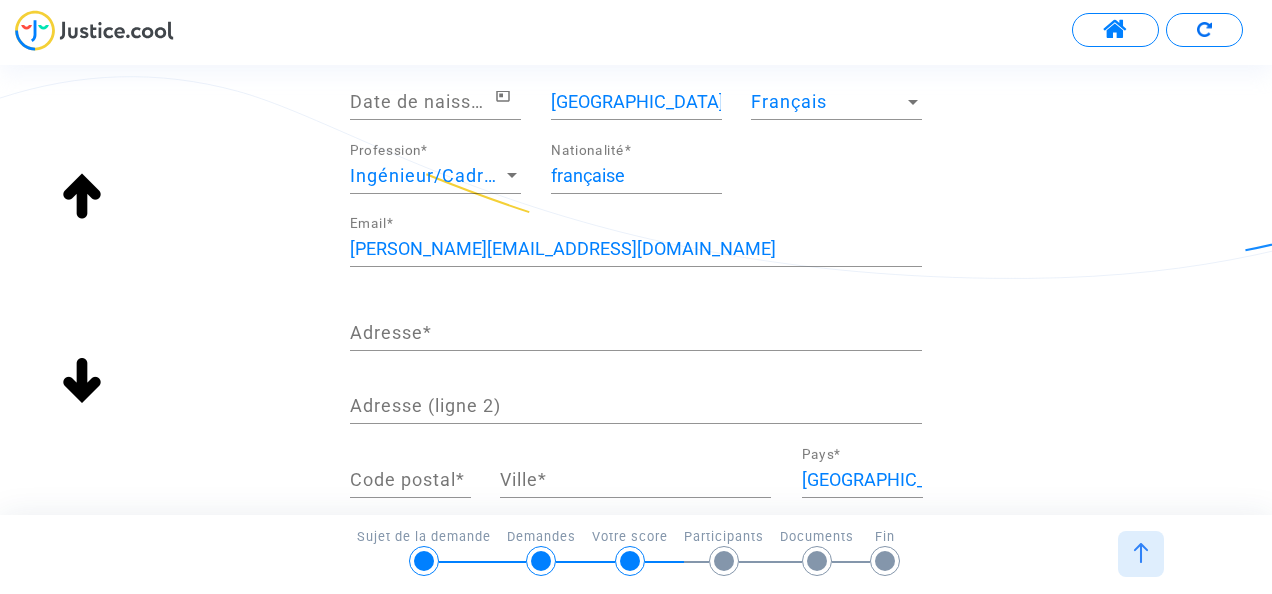click on "Adresse  *" 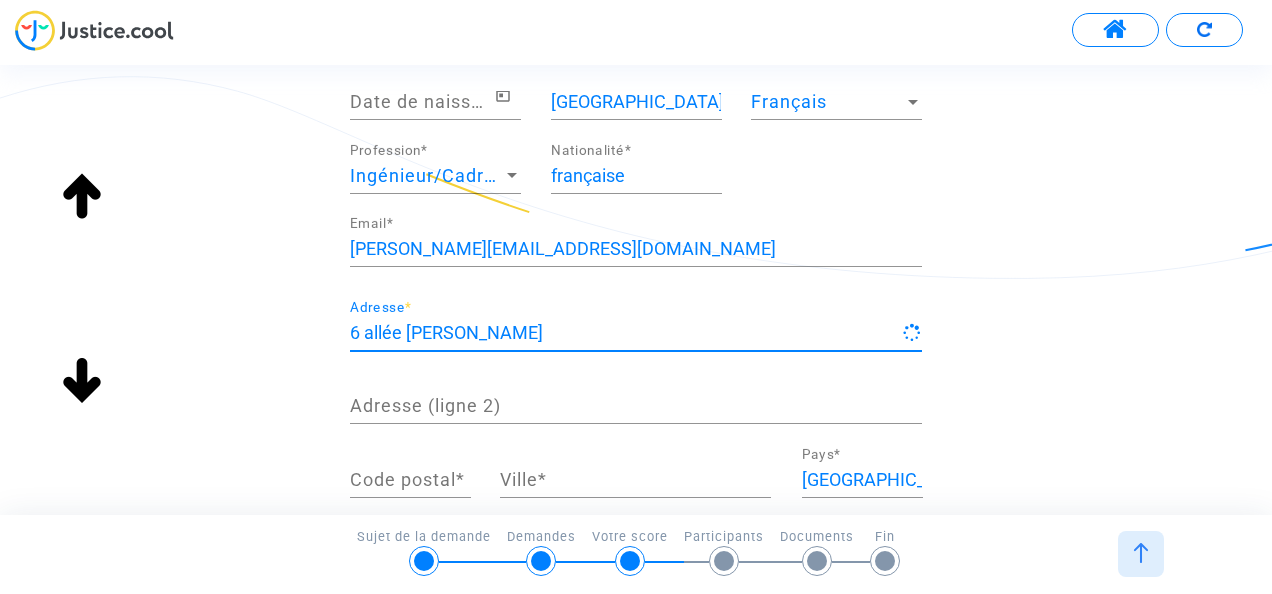 type on "6 allée Marie Laurencin" 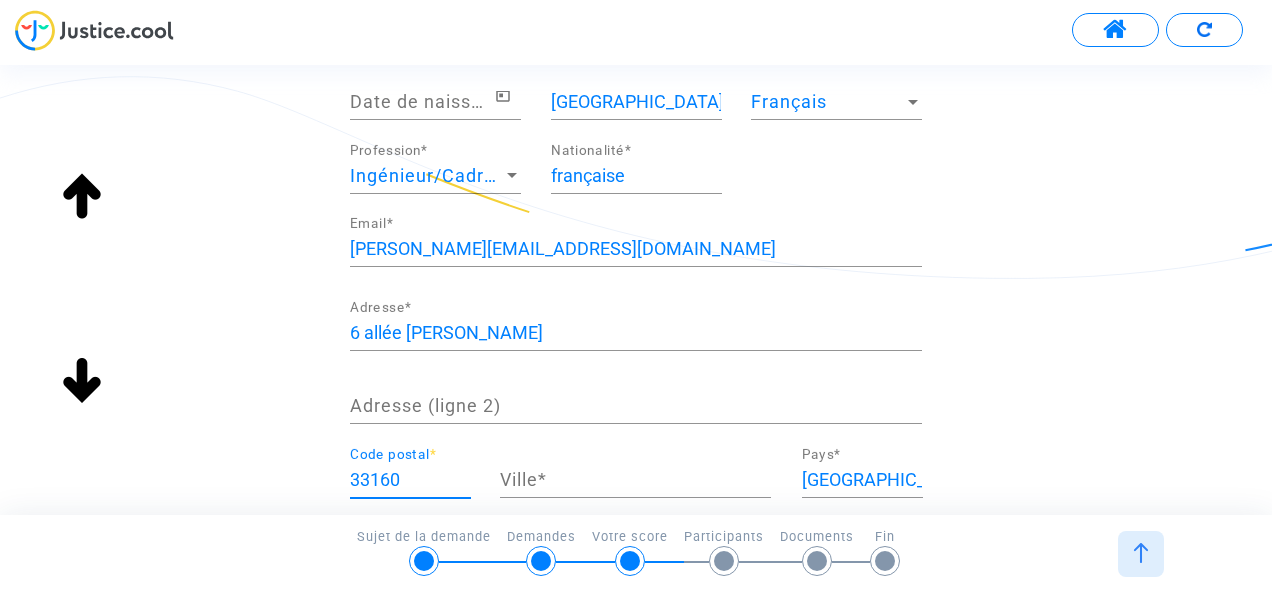 type on "33160" 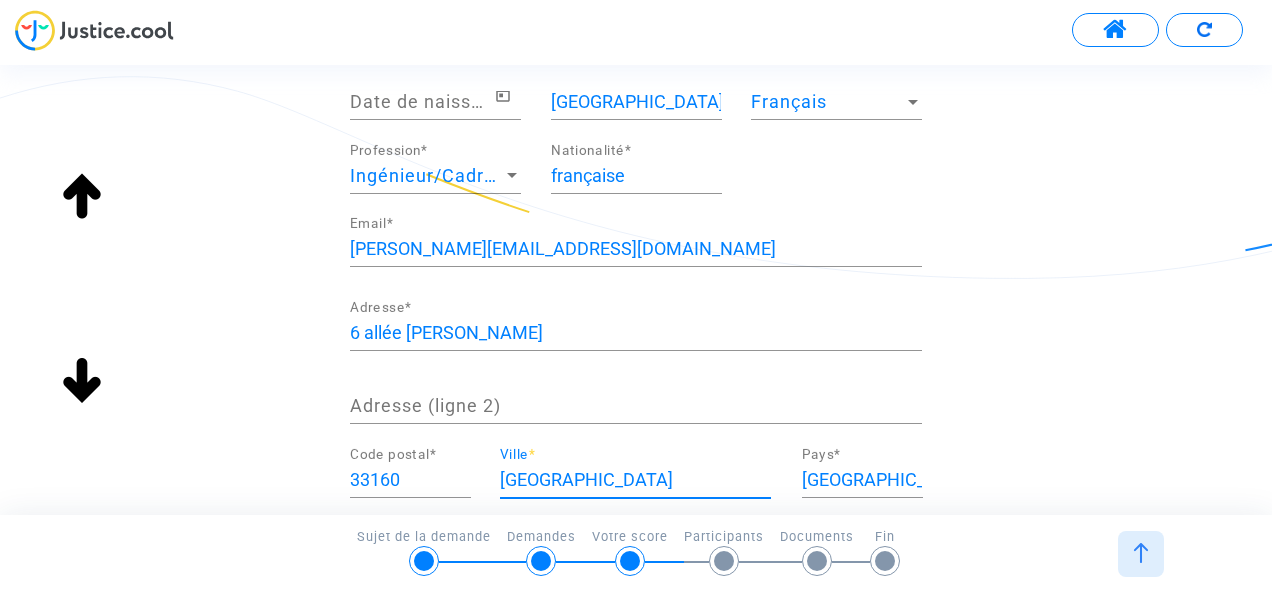 scroll, scrollTop: 500, scrollLeft: 0, axis: vertical 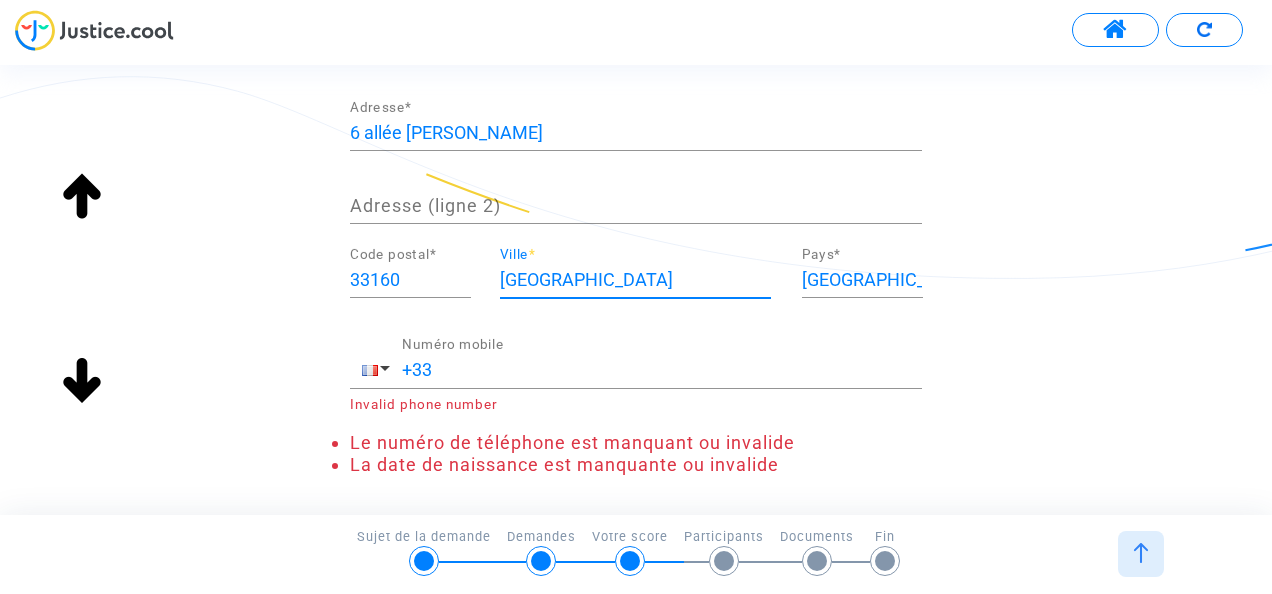 type on "Saint-Medard-en-Jalles" 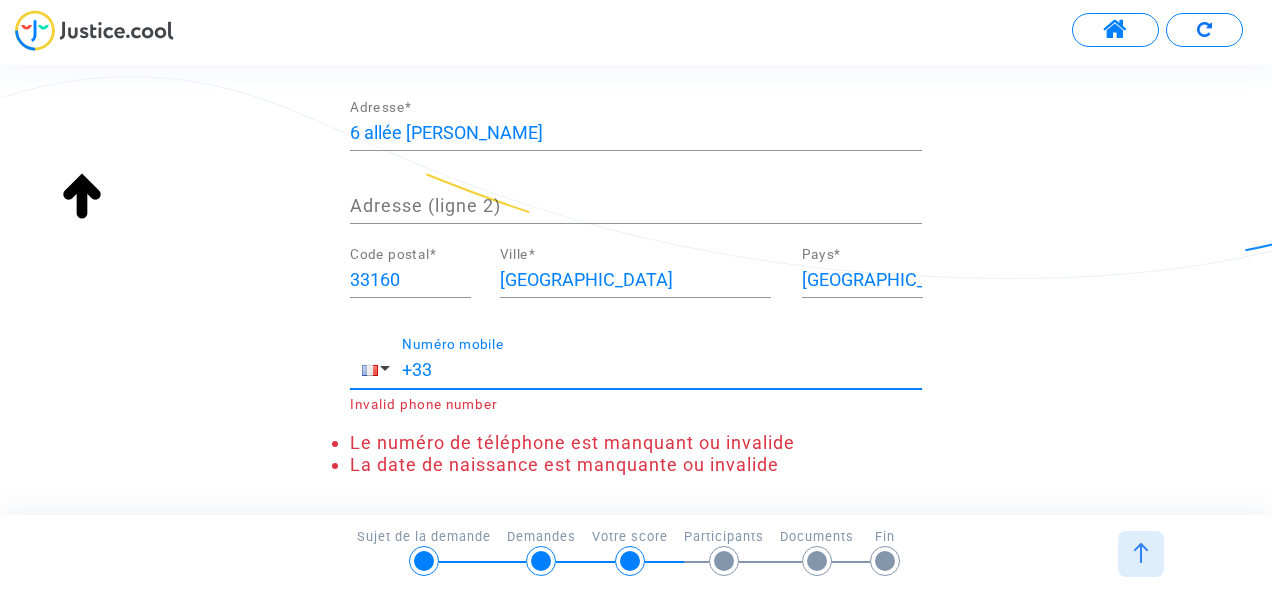 click on "+33" at bounding box center [662, 370] 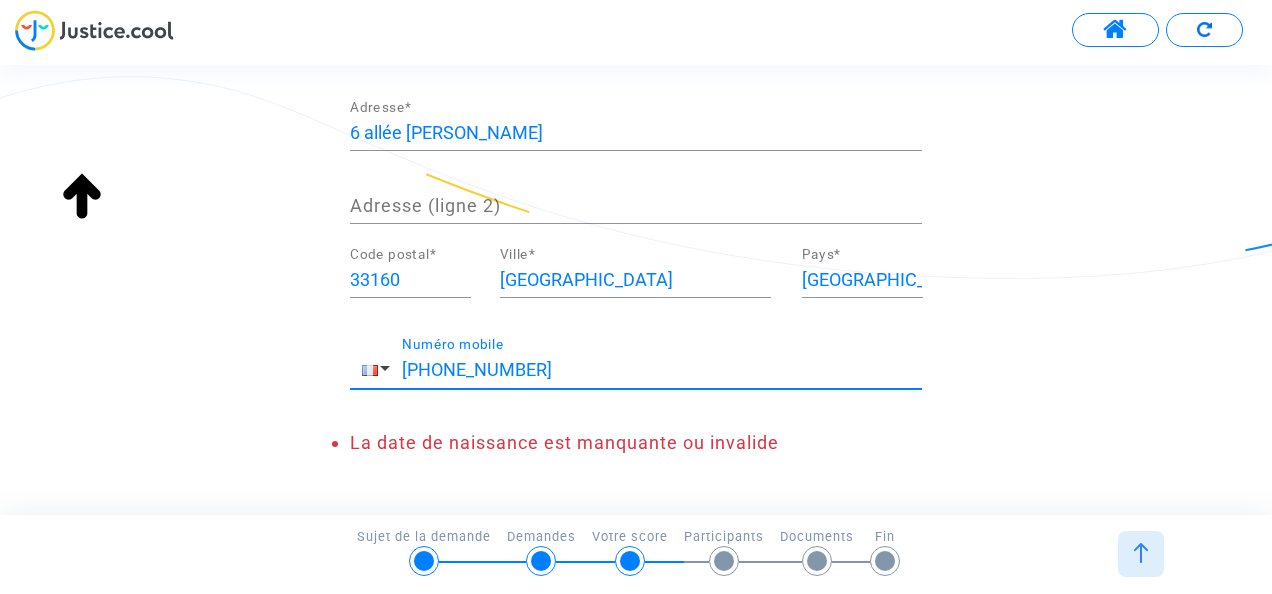 click on "+33 622482850" at bounding box center (662, 370) 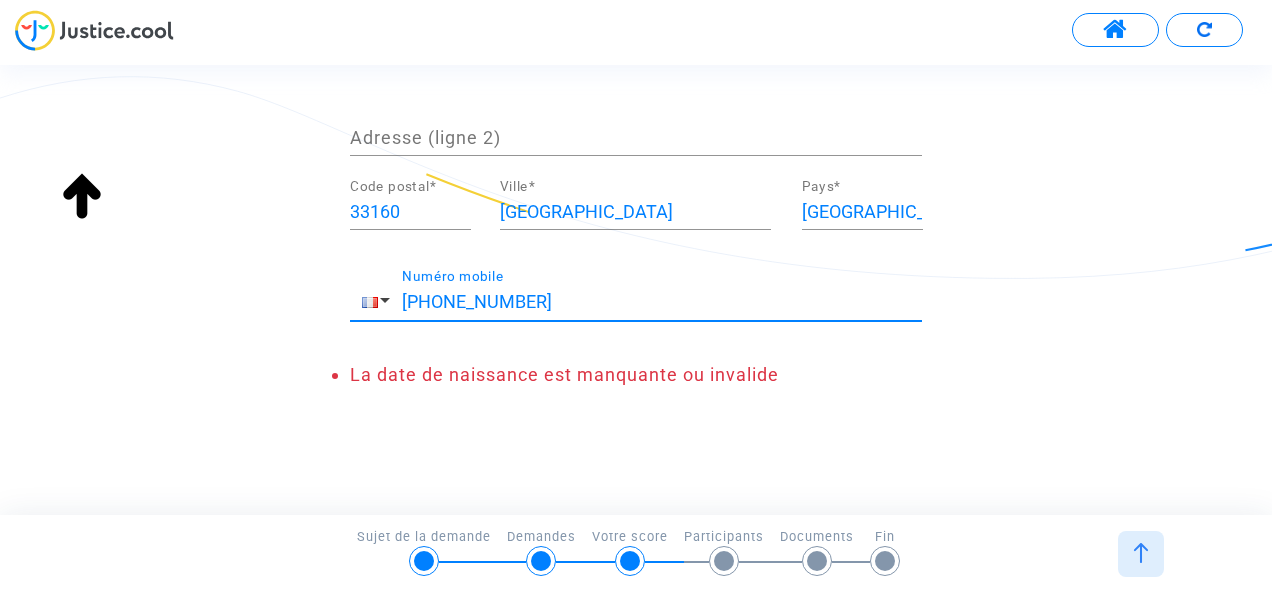 scroll, scrollTop: 0, scrollLeft: 0, axis: both 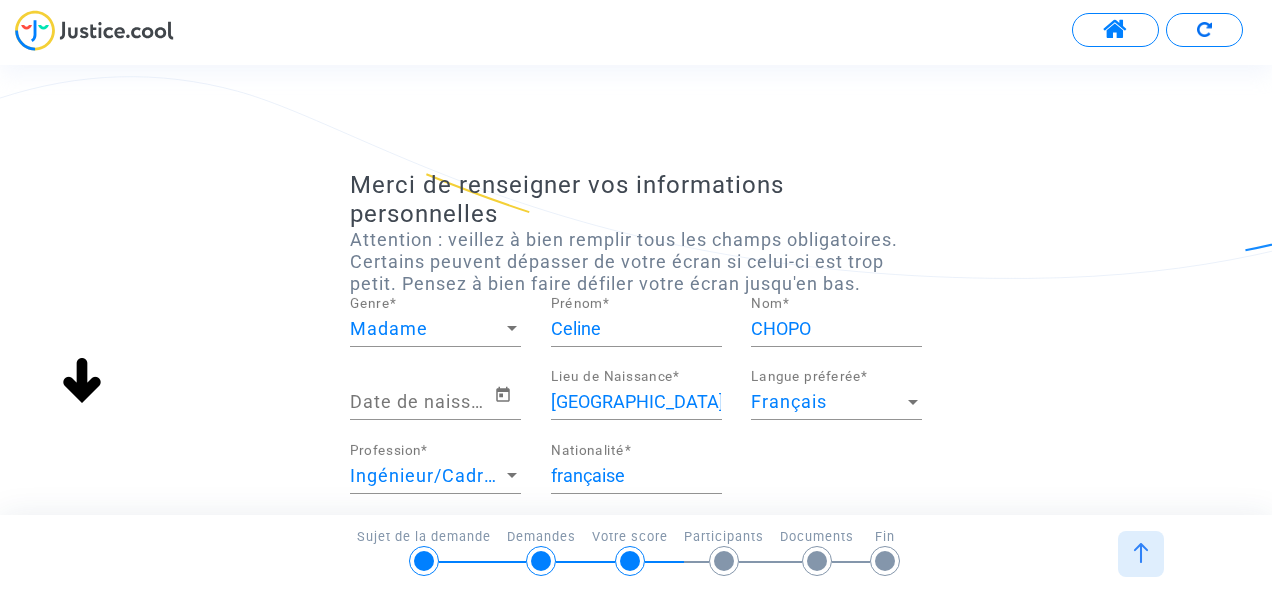 type on "+33 622482850" 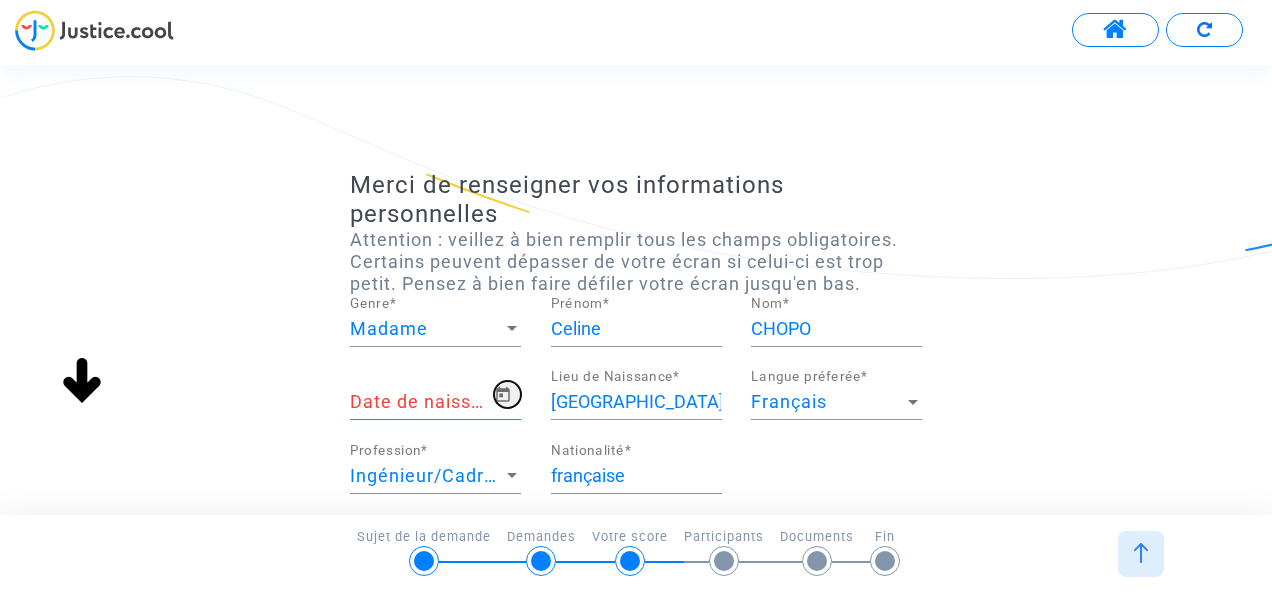 click 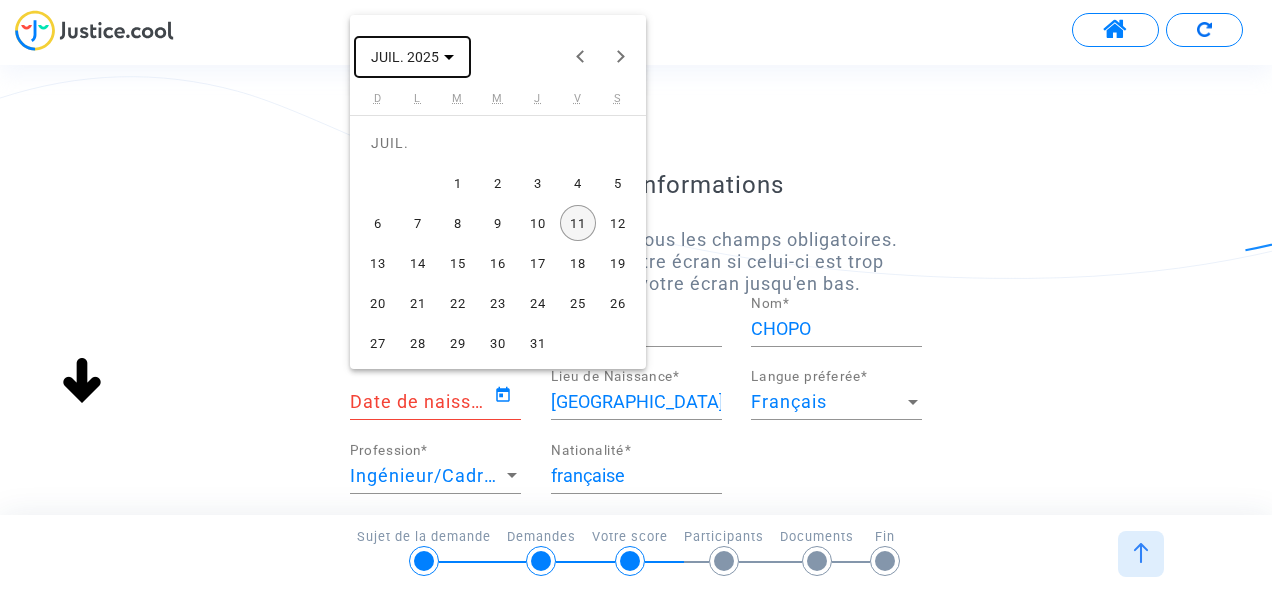 click on "JUIL. 2025" at bounding box center (412, 56) 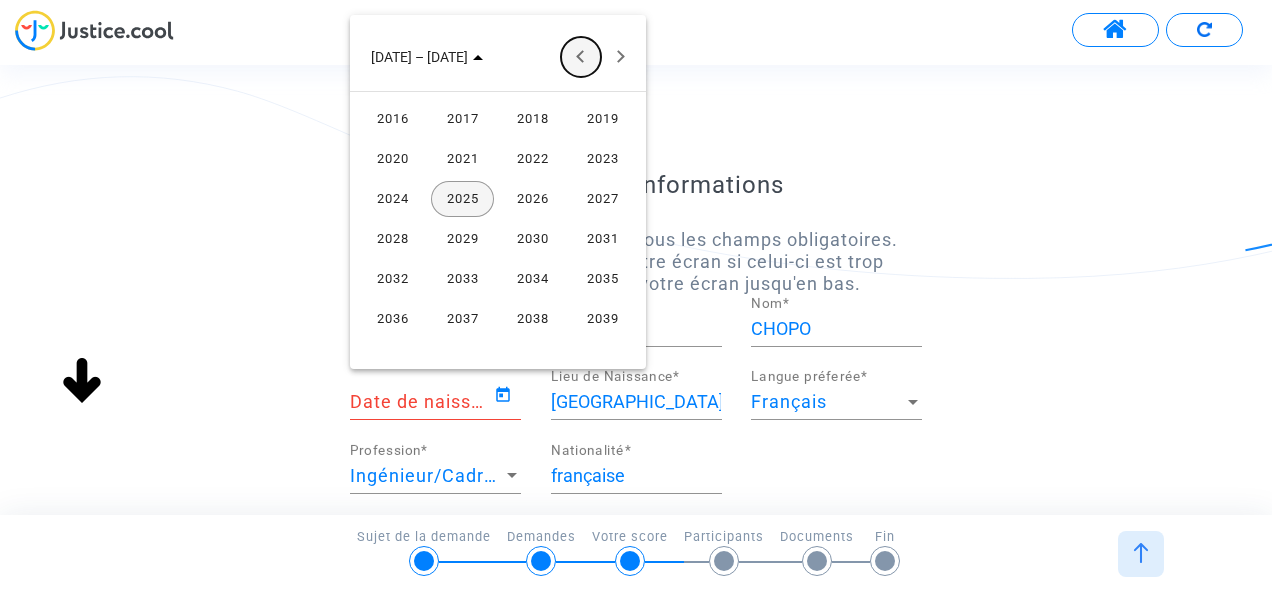 click at bounding box center (581, 57) 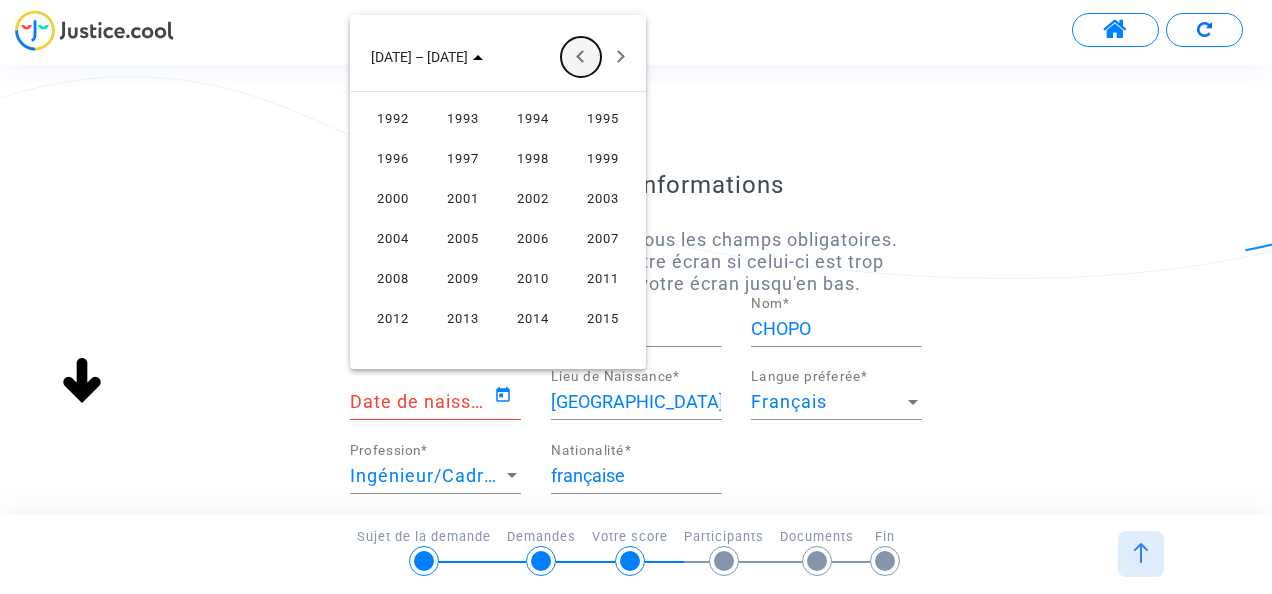 click at bounding box center [581, 57] 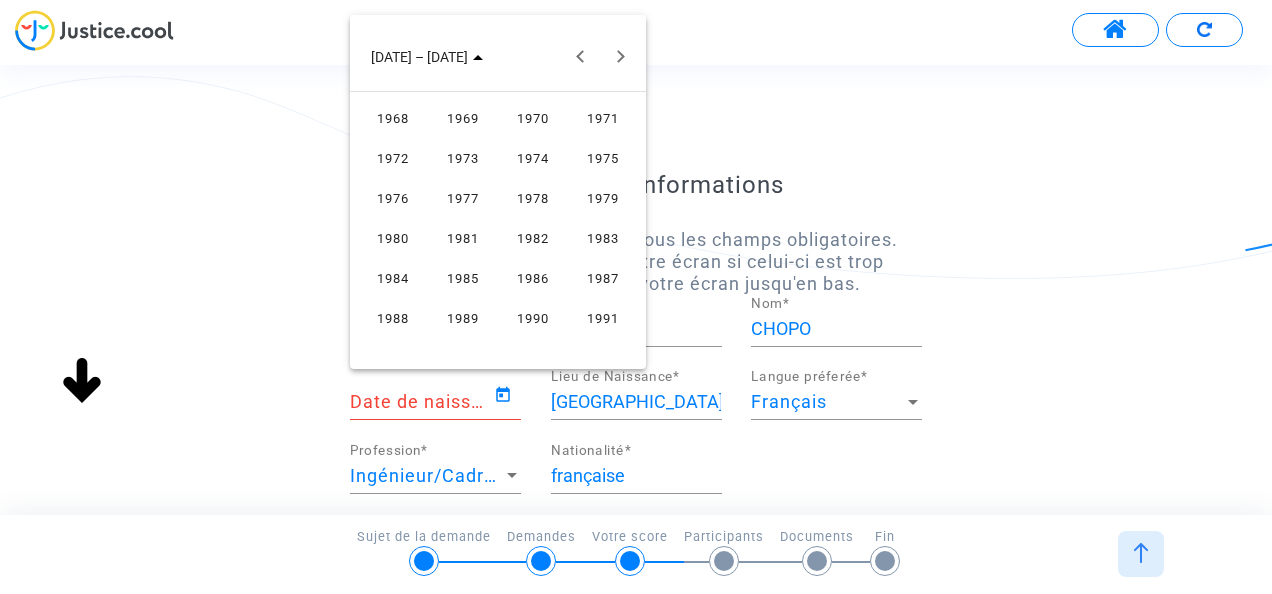 click on "1982" at bounding box center [532, 239] 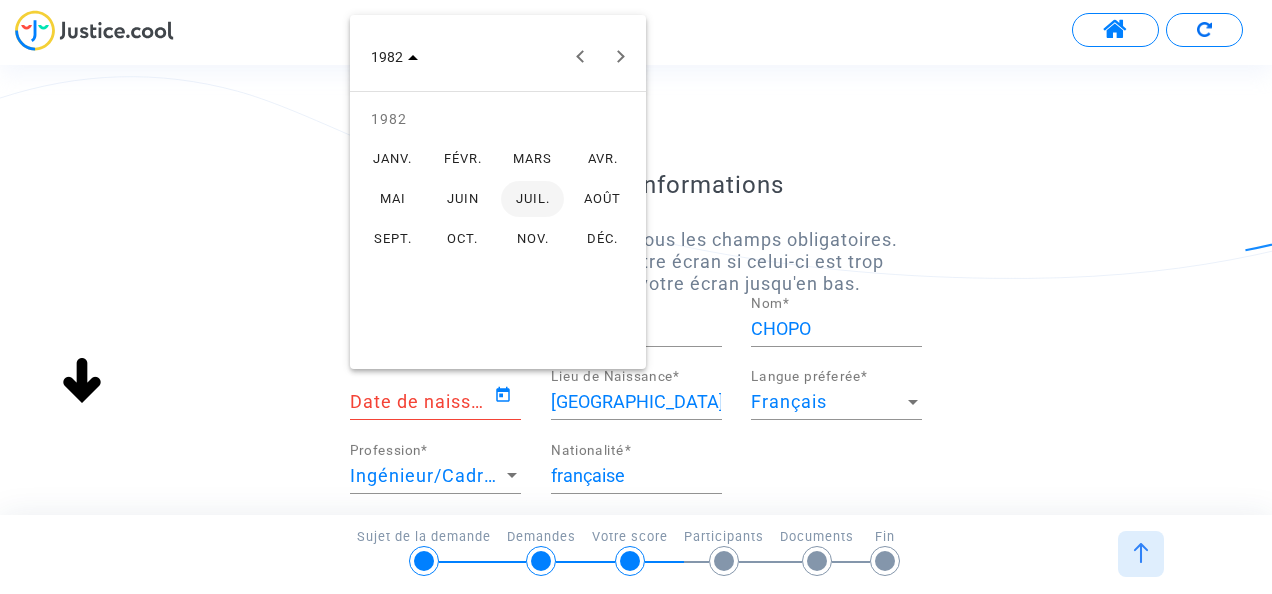 click on "JUIN" at bounding box center [462, 199] 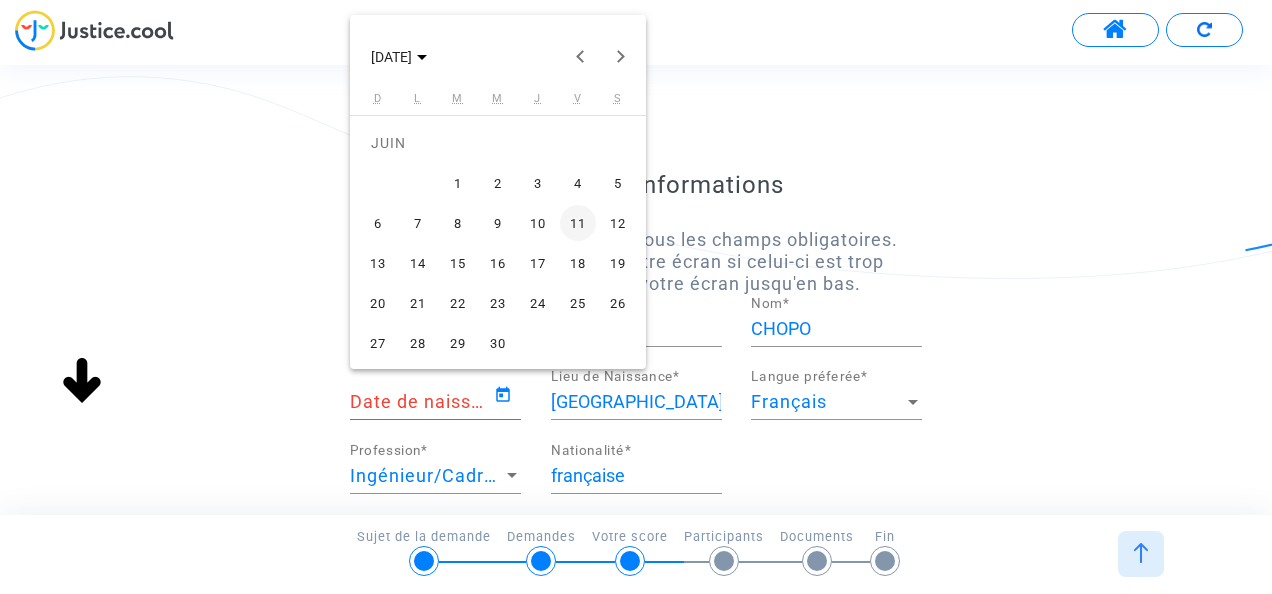 click on "18" at bounding box center (578, 263) 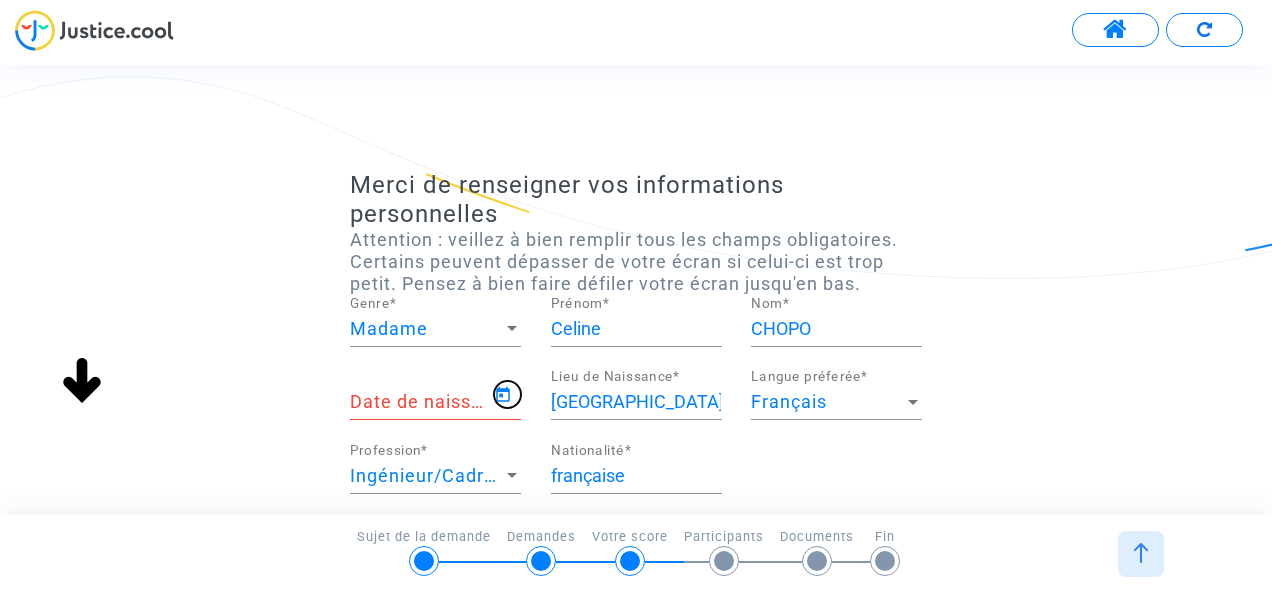 type on "18/06/1982" 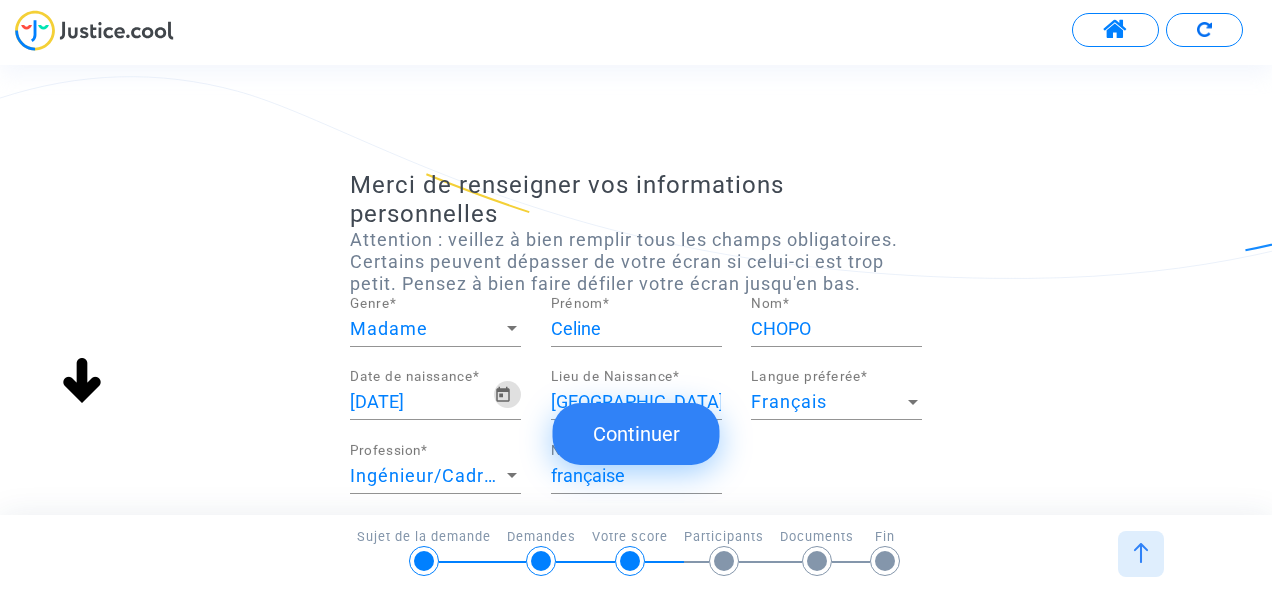 click on "Continuer" 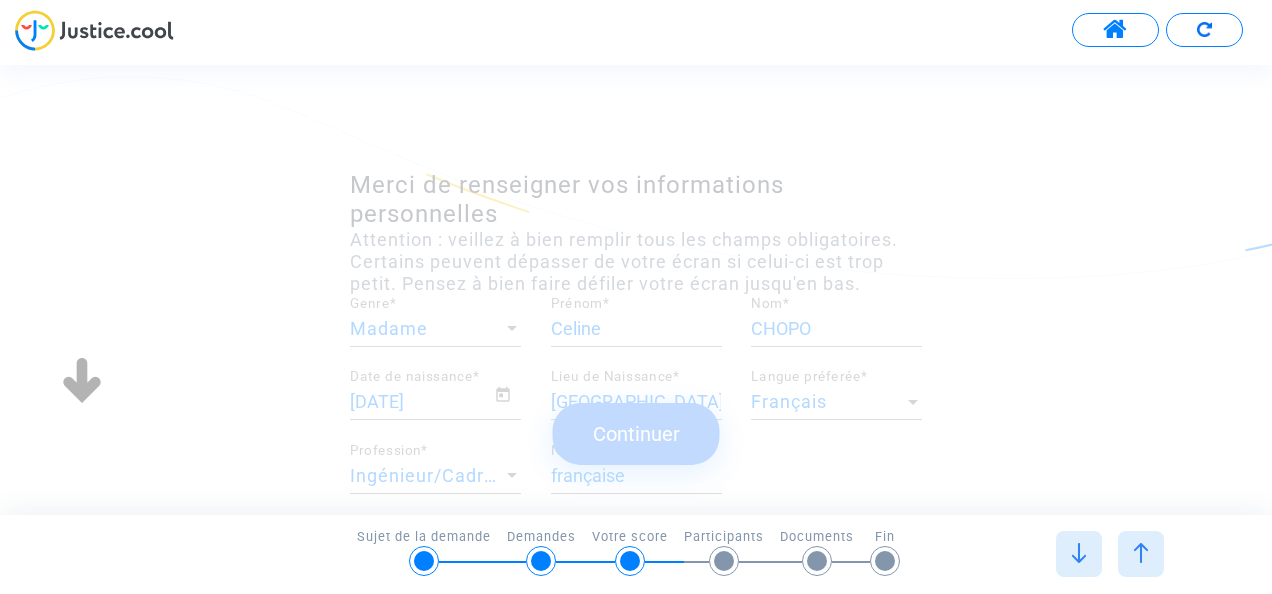 scroll, scrollTop: 0, scrollLeft: 0, axis: both 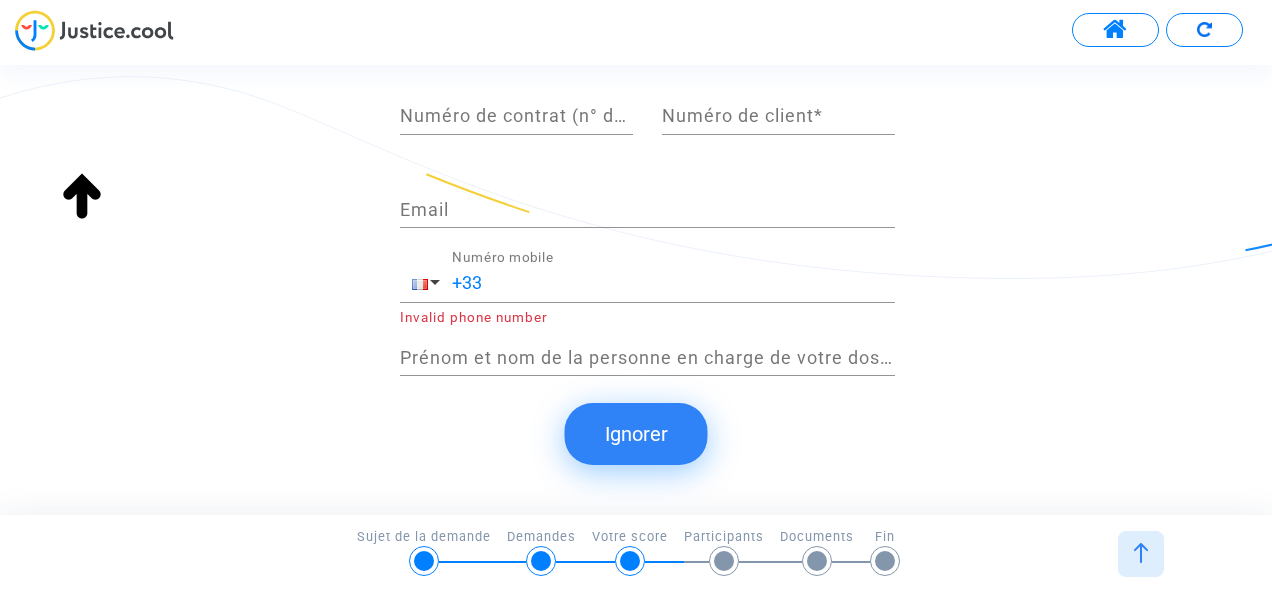 click on "Ignorer" 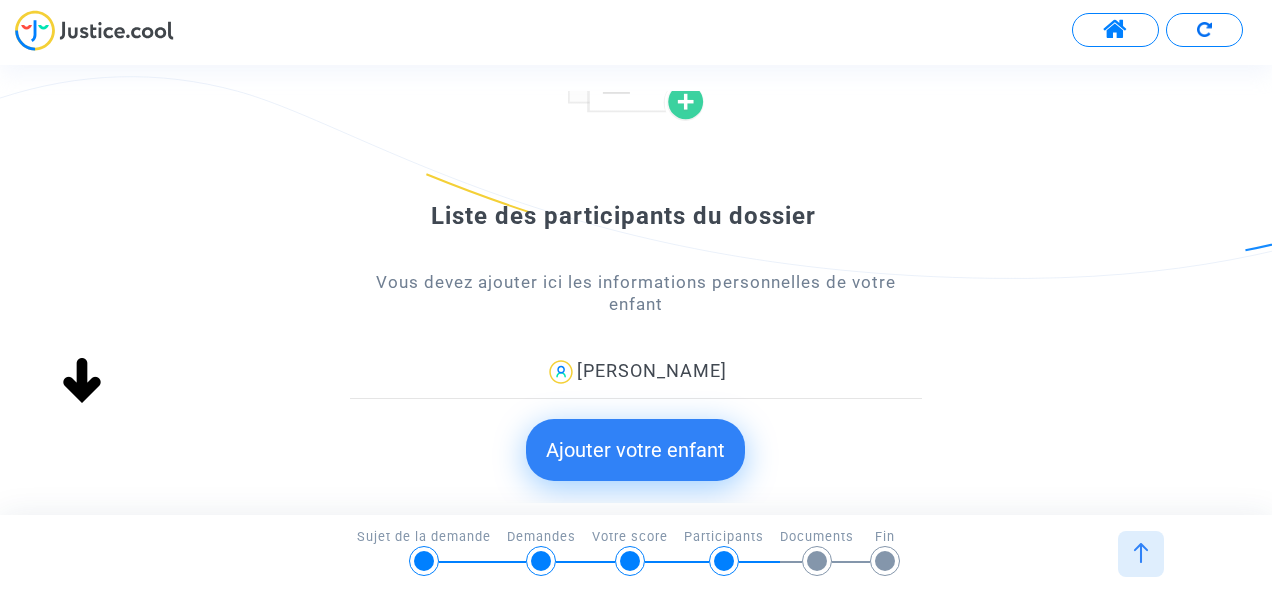 scroll, scrollTop: 300, scrollLeft: 0, axis: vertical 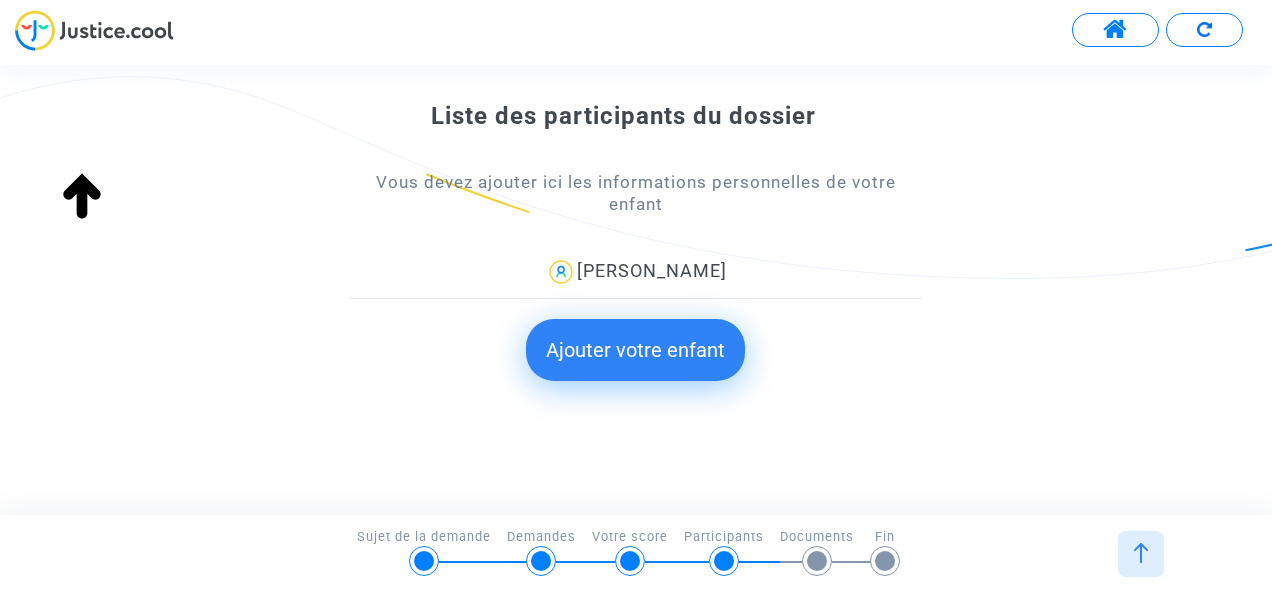 click on "Ajouter votre enfant" 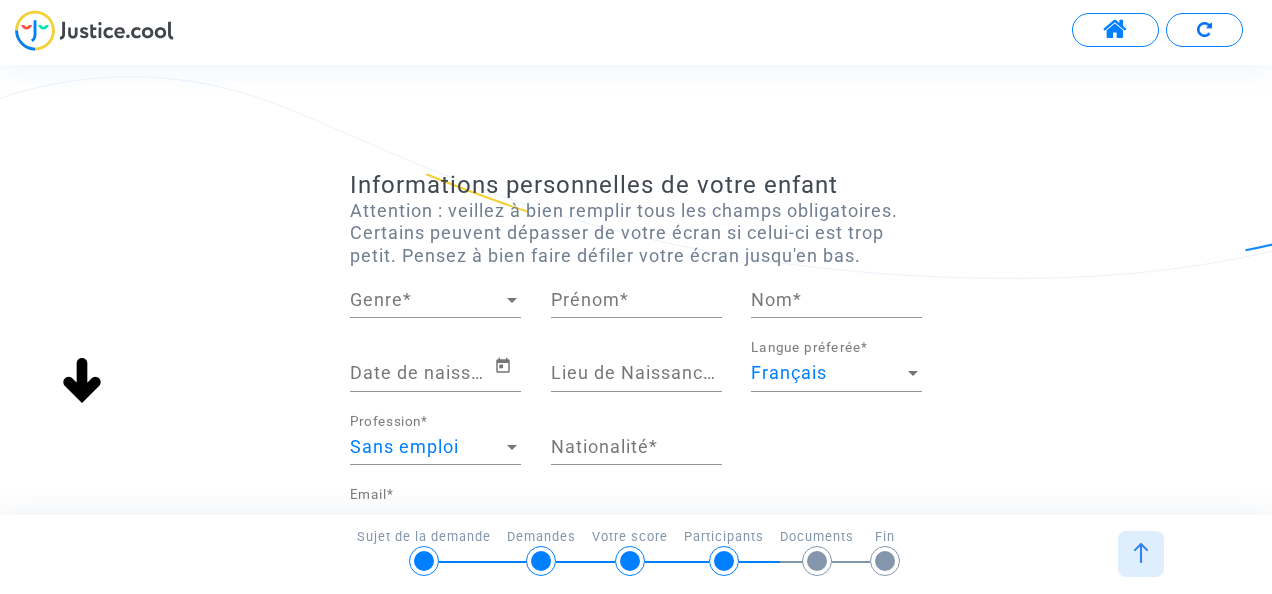 scroll, scrollTop: 0, scrollLeft: 0, axis: both 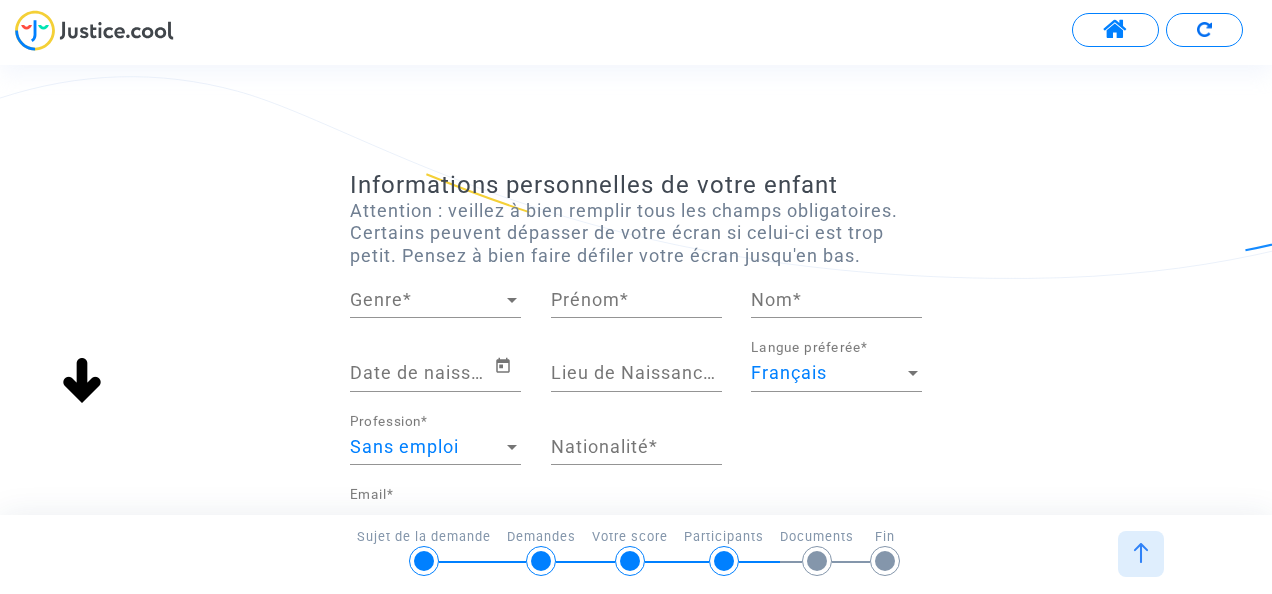 click at bounding box center [512, 300] 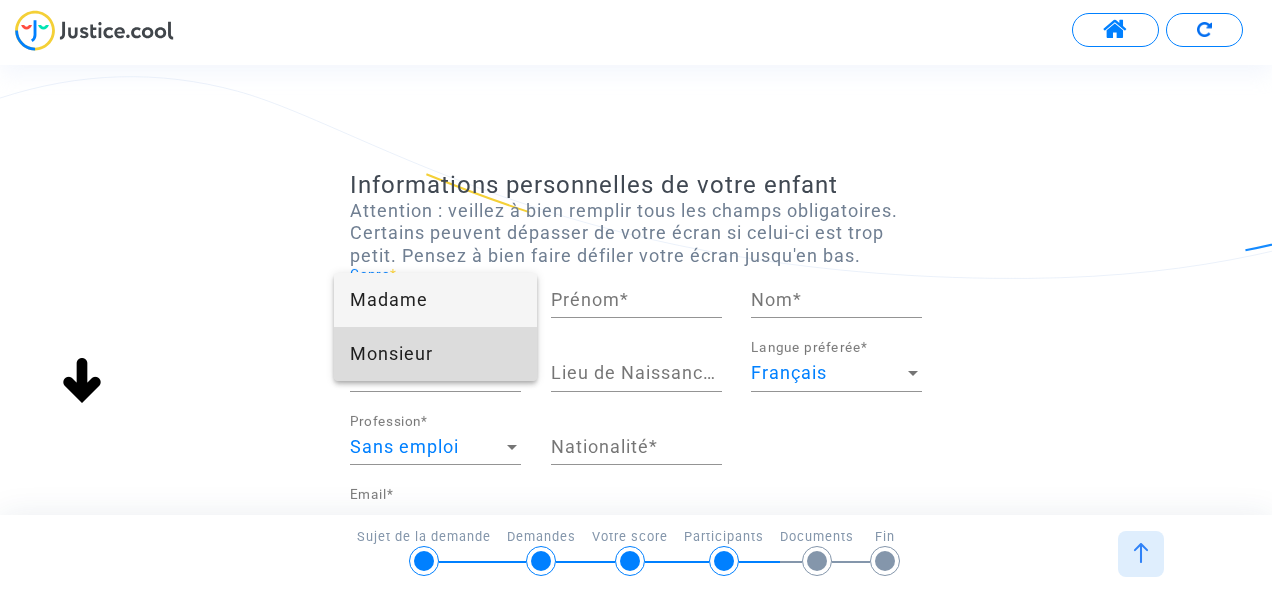 click on "Monsieur" at bounding box center (435, 354) 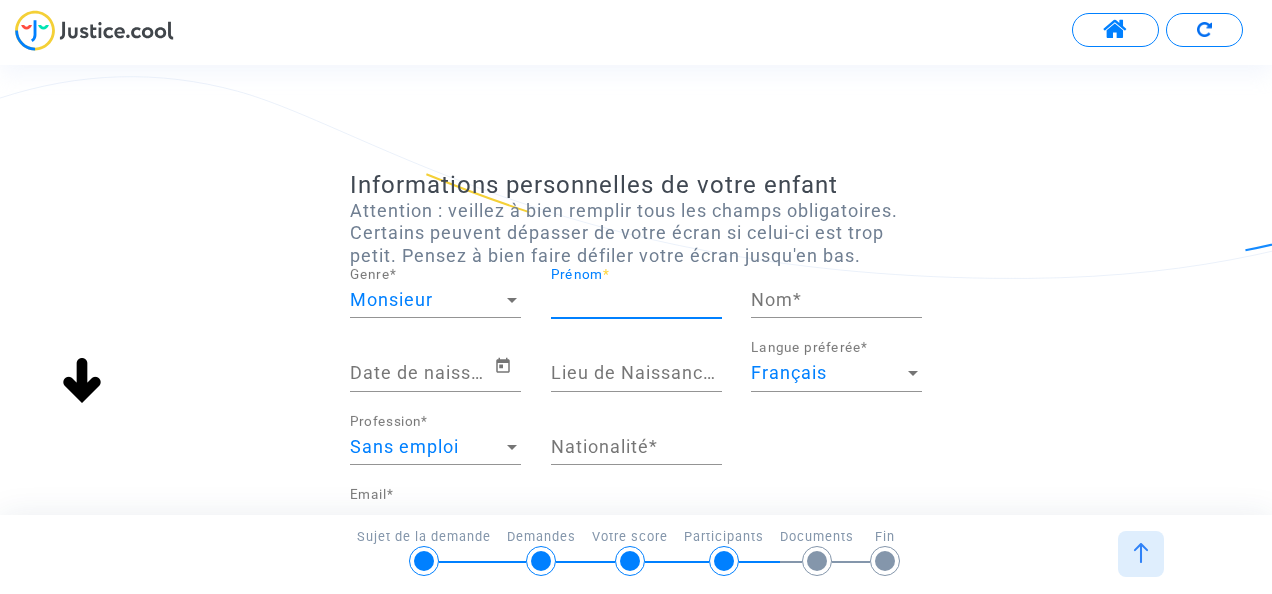 click on "Prénom  *" at bounding box center (636, 300) 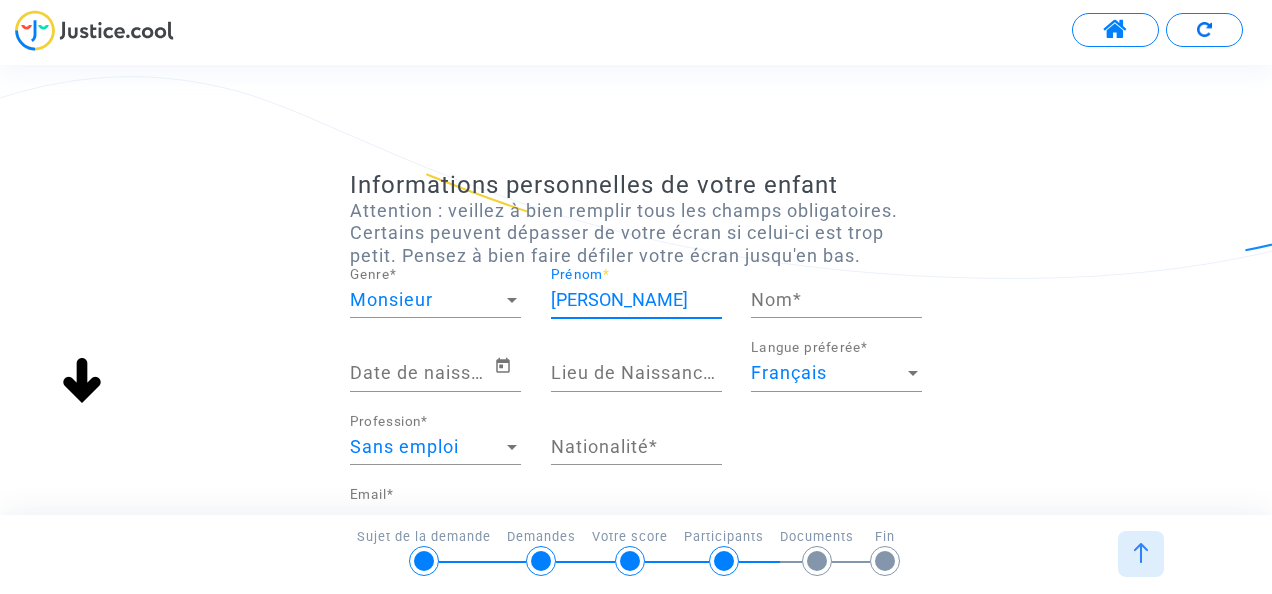 type on "Alexis" 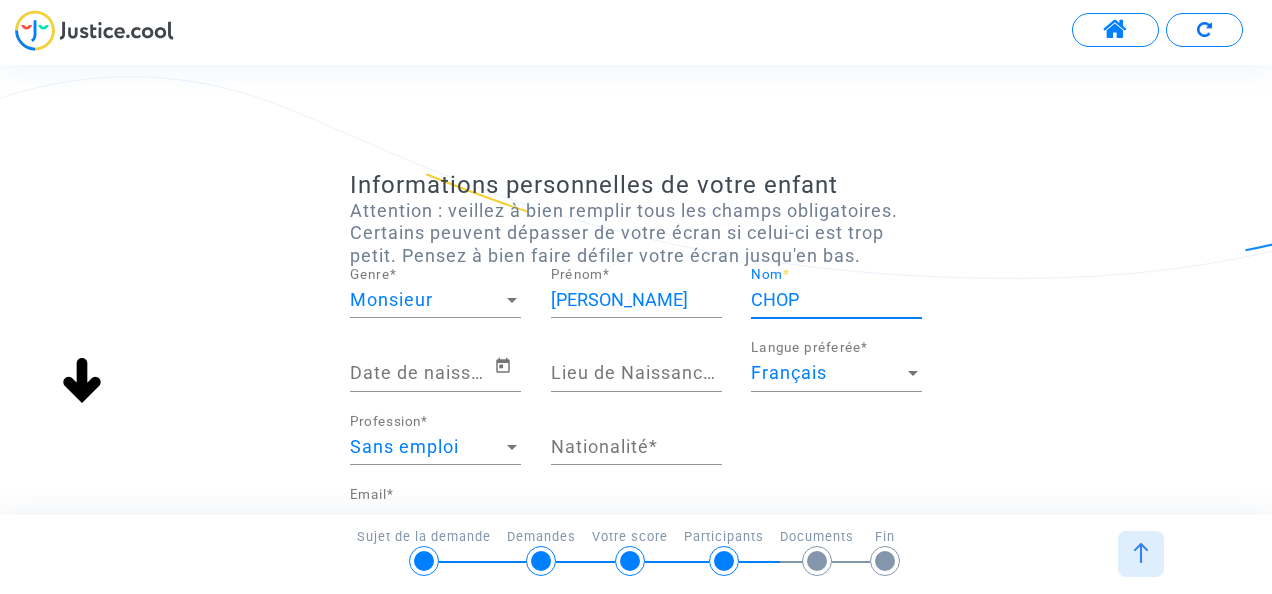 type on "CHOPO" 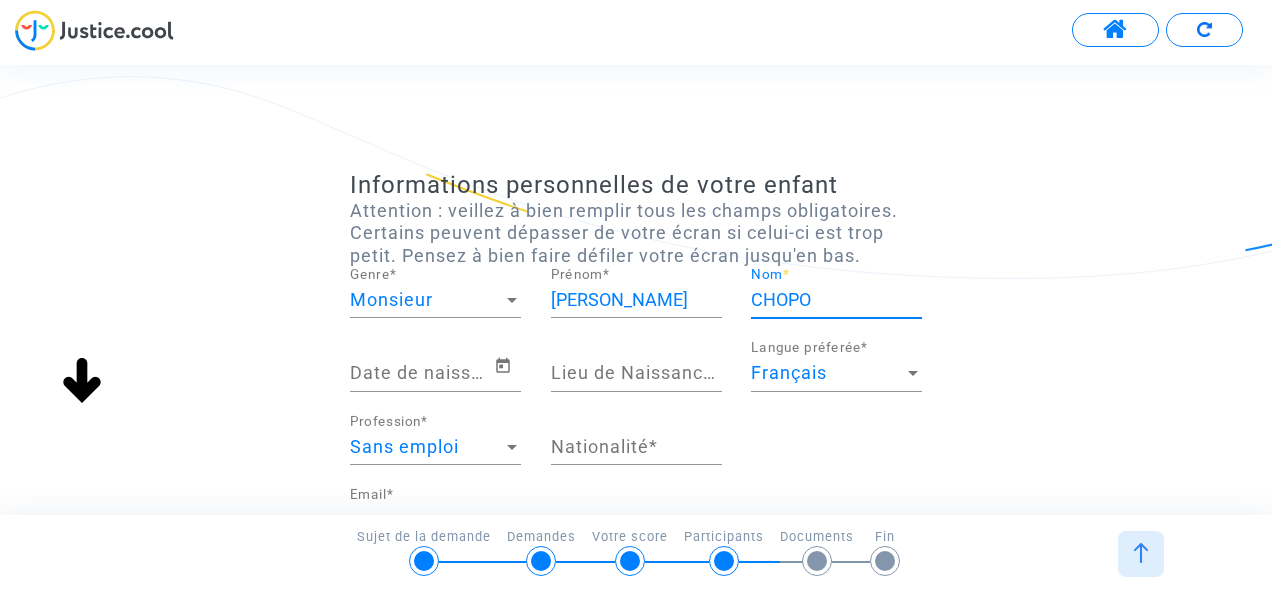 type on "SAINT-MÉDARD-EN-JALLES" 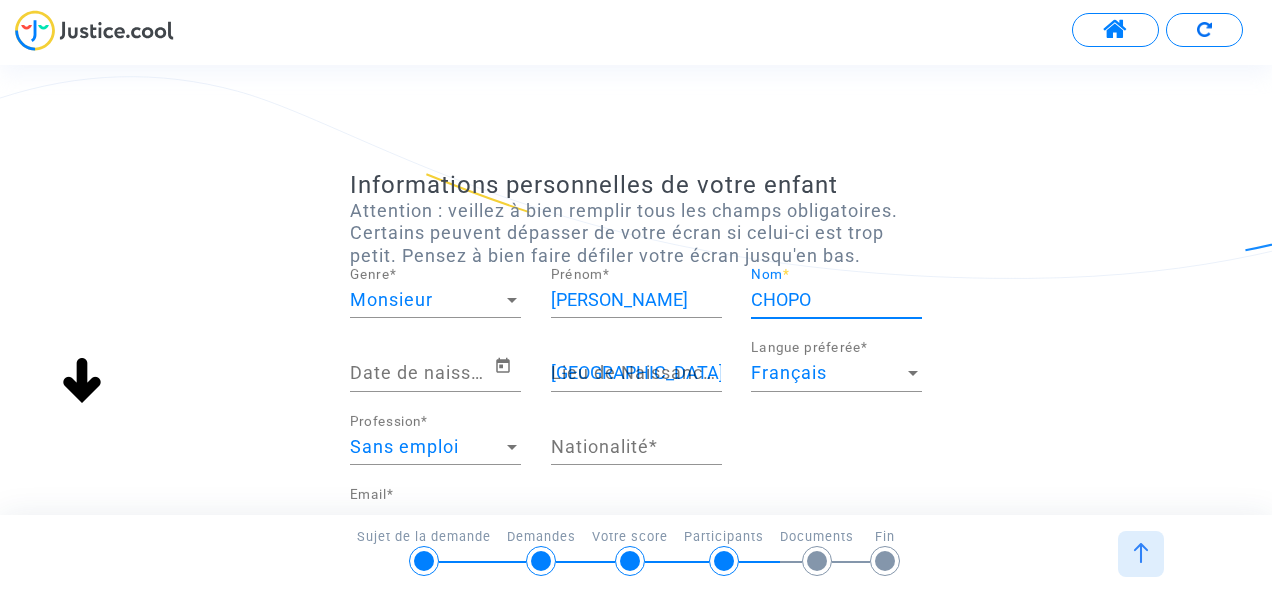type on "française" 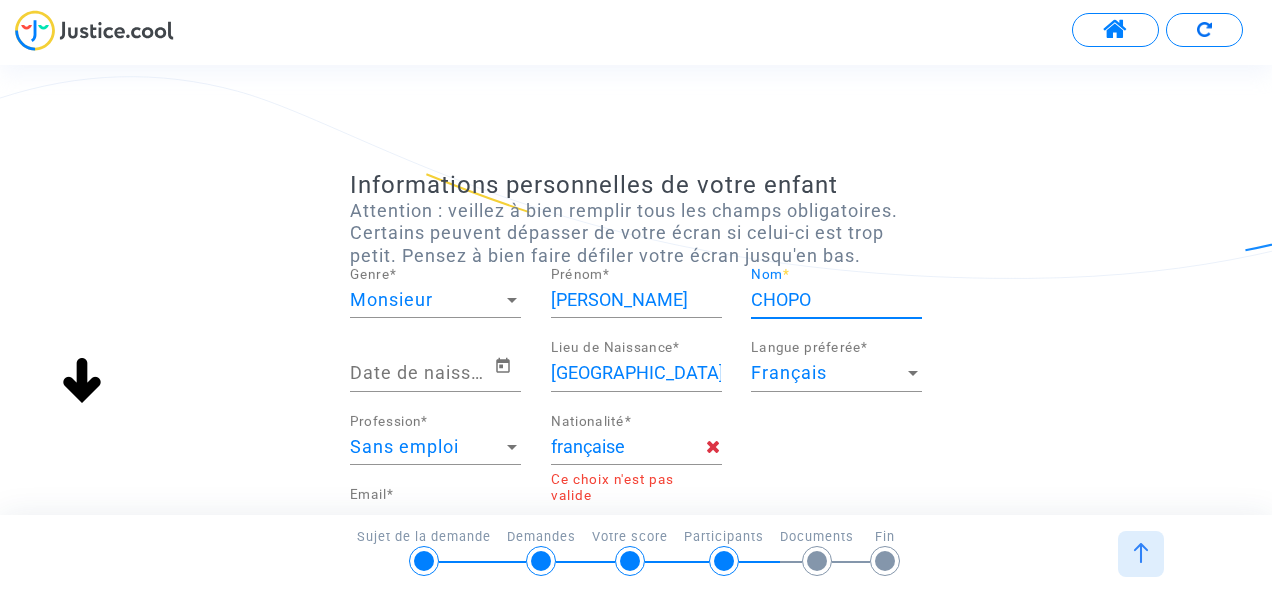click on "française" at bounding box center (629, 447) 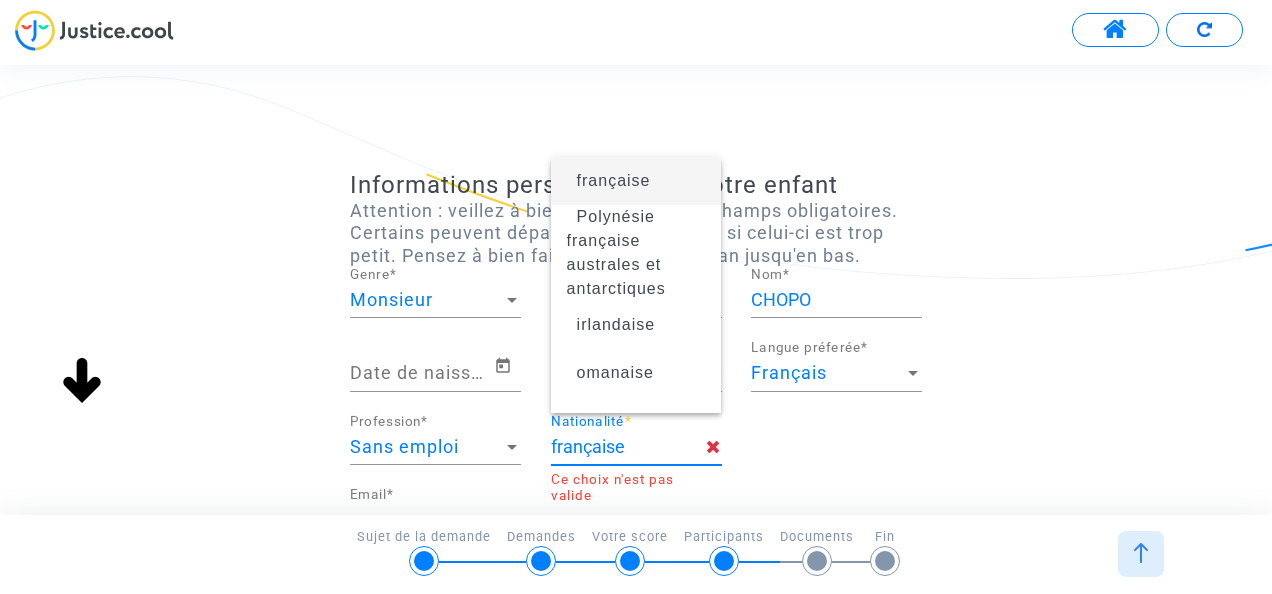 click on "française" at bounding box center (614, 180) 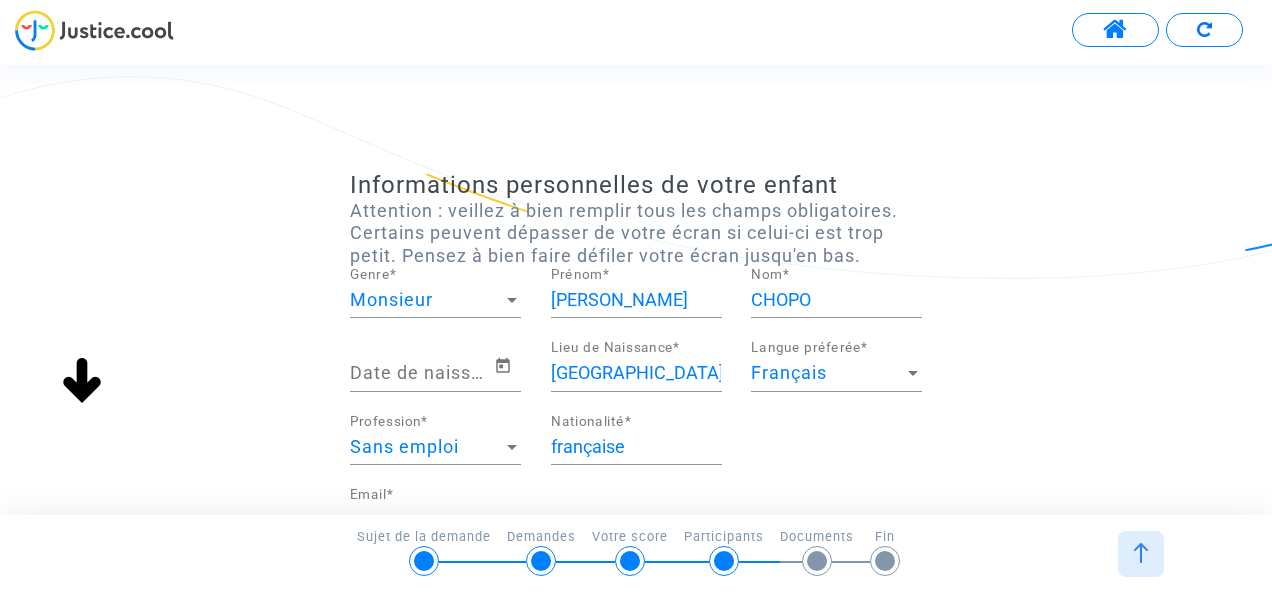 click on "Date de naissance  *" at bounding box center (422, 373) 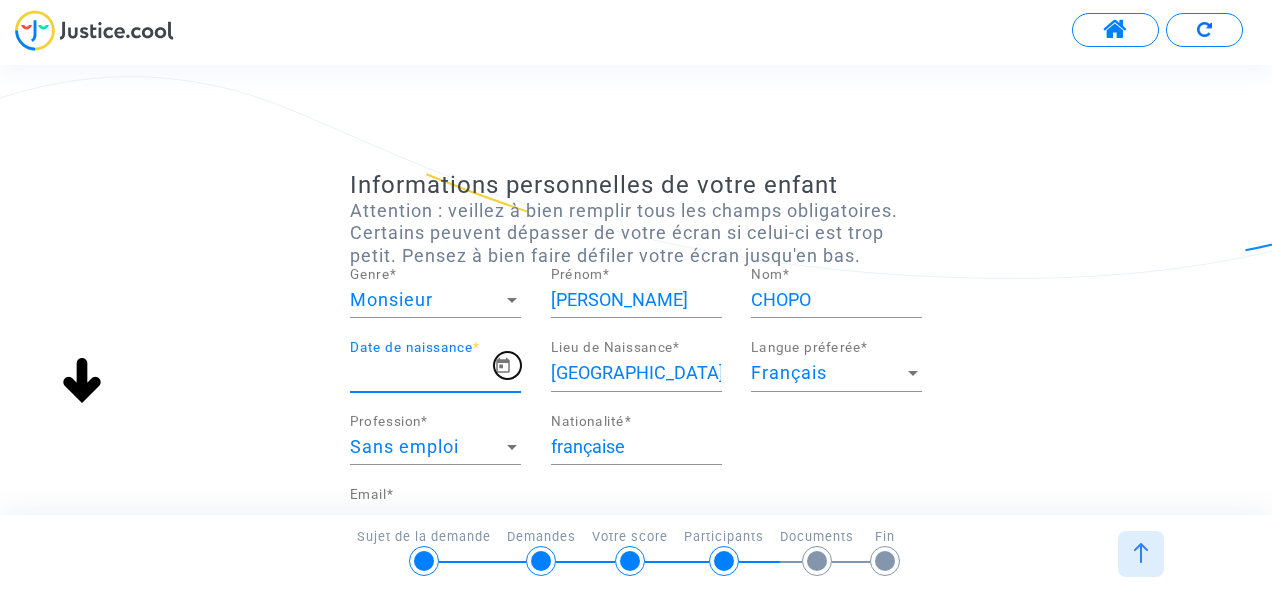 click 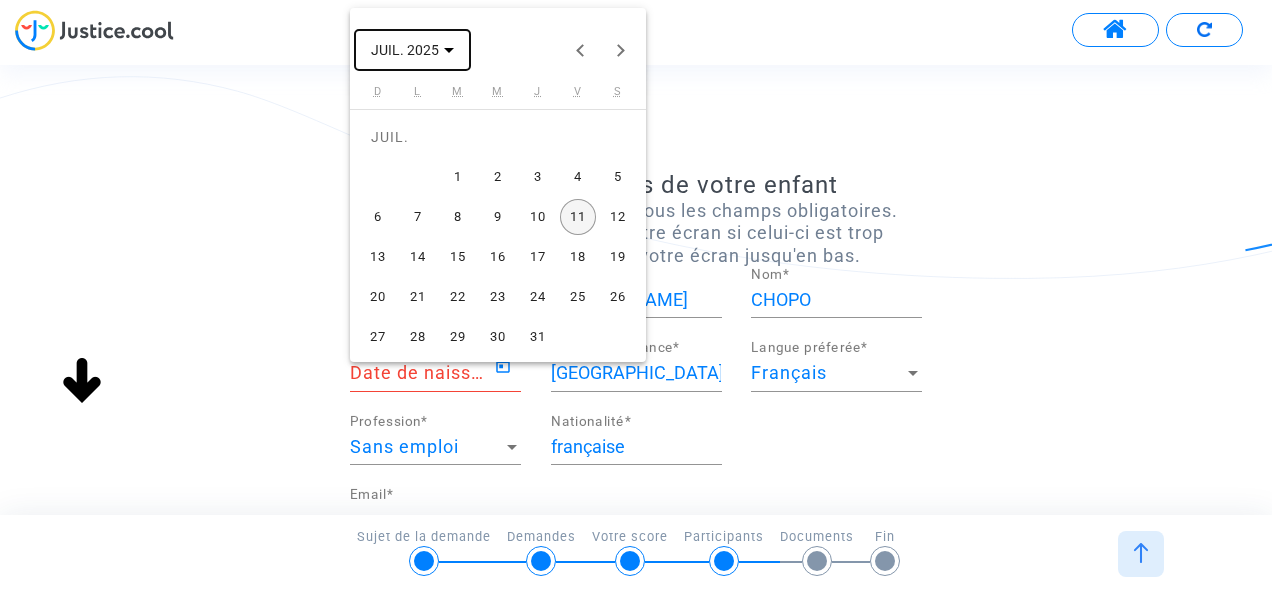 click 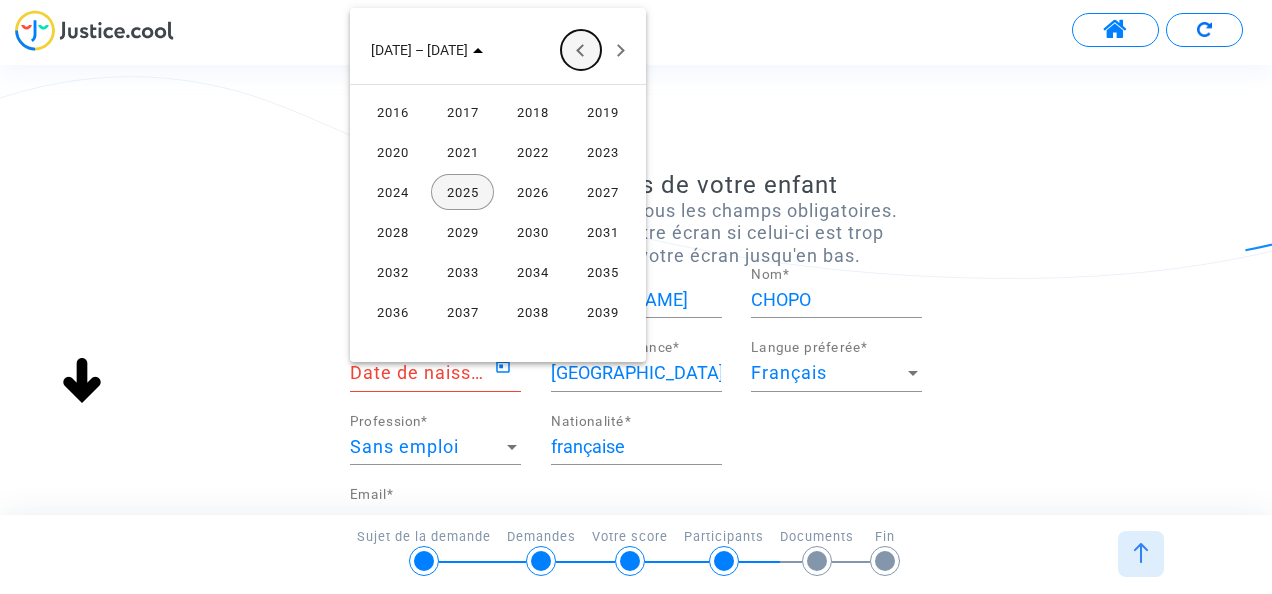click at bounding box center (581, 50) 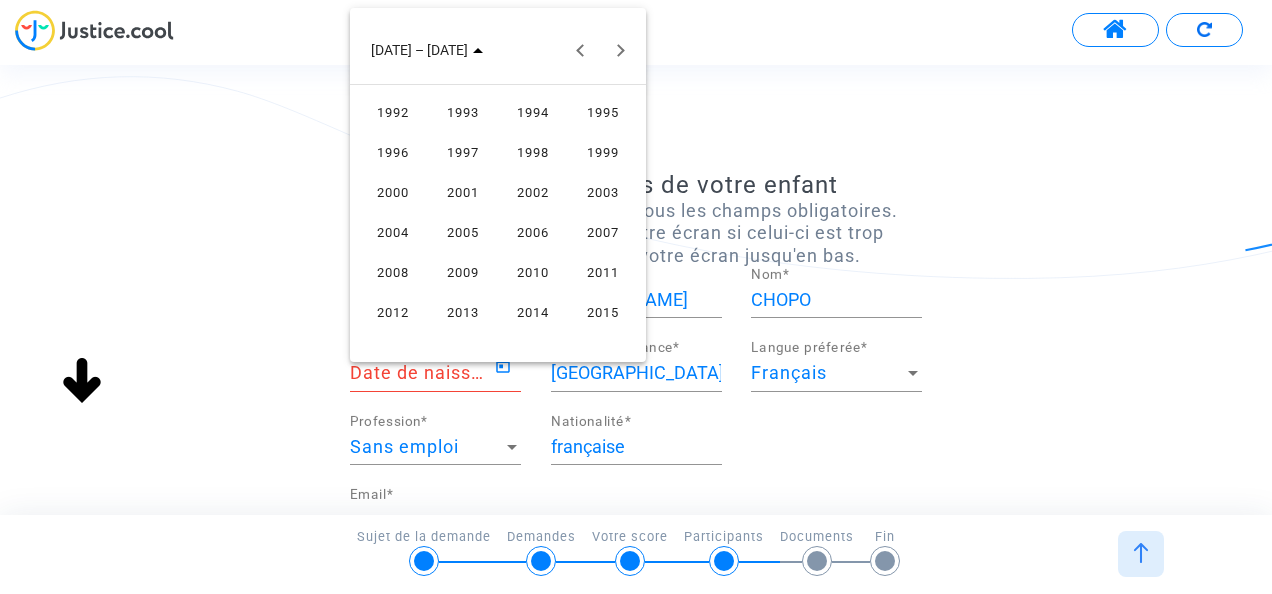 click on "2011" at bounding box center (602, 272) 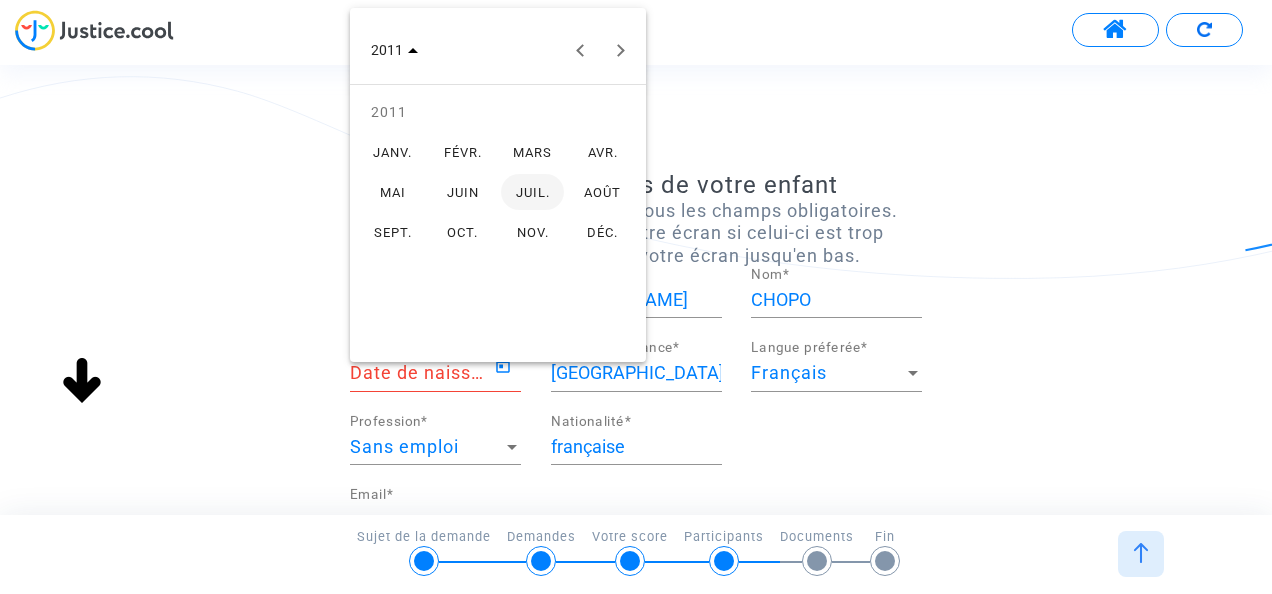 click on "SEPT." at bounding box center [392, 232] 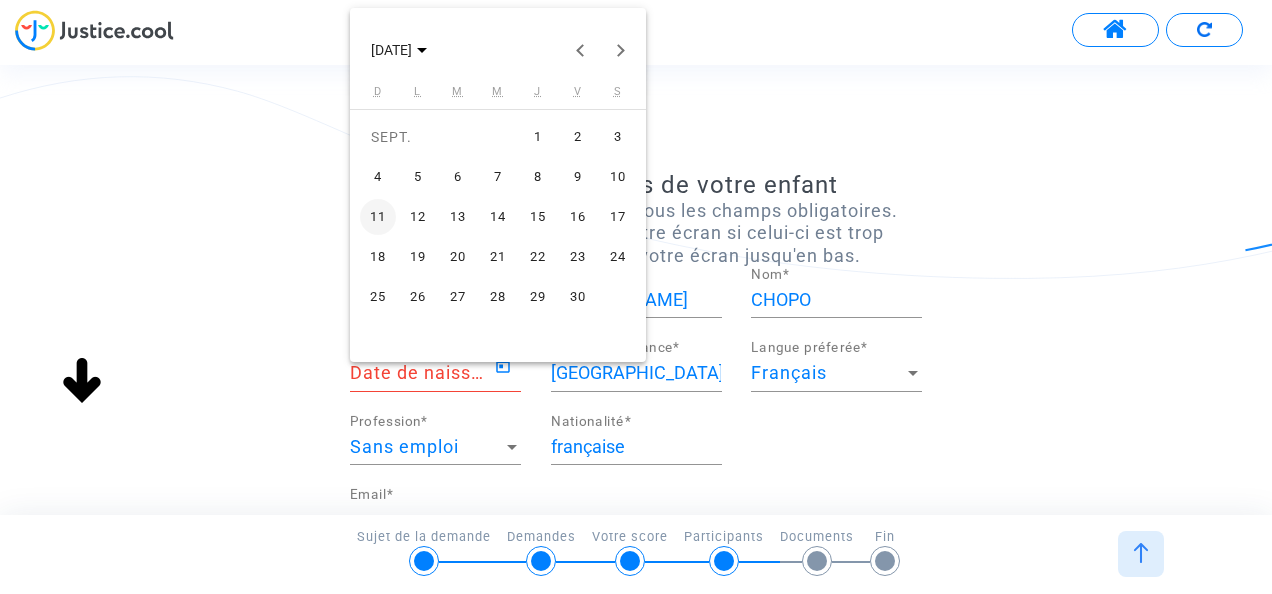 click on "16" at bounding box center (578, 217) 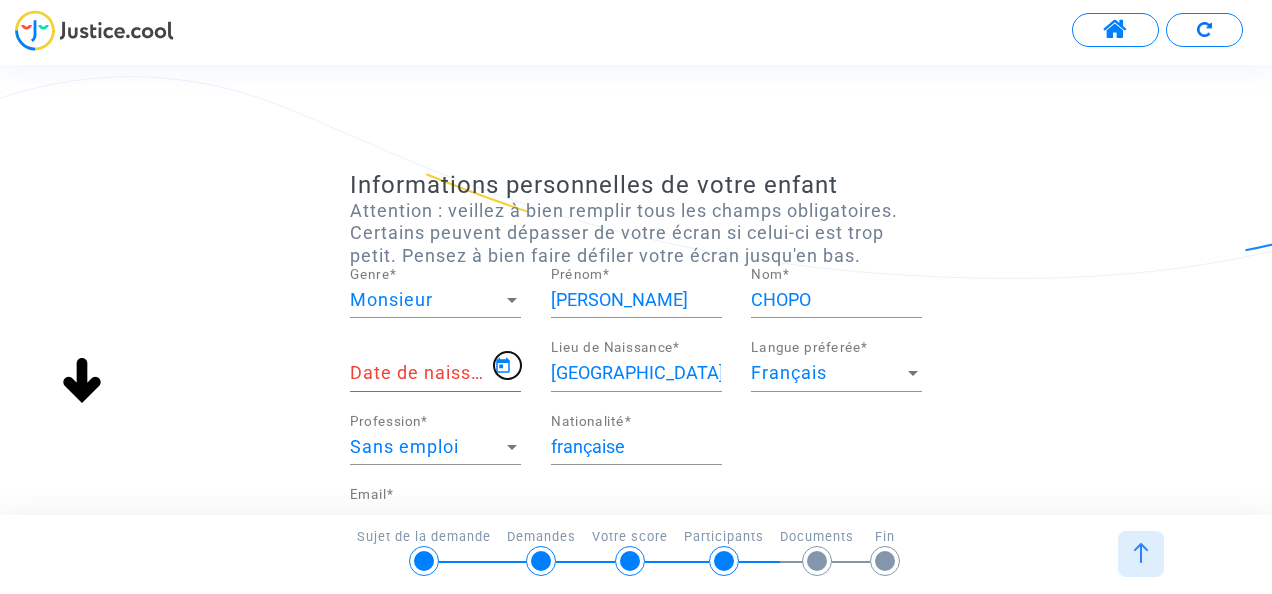 type on "16/09/2011" 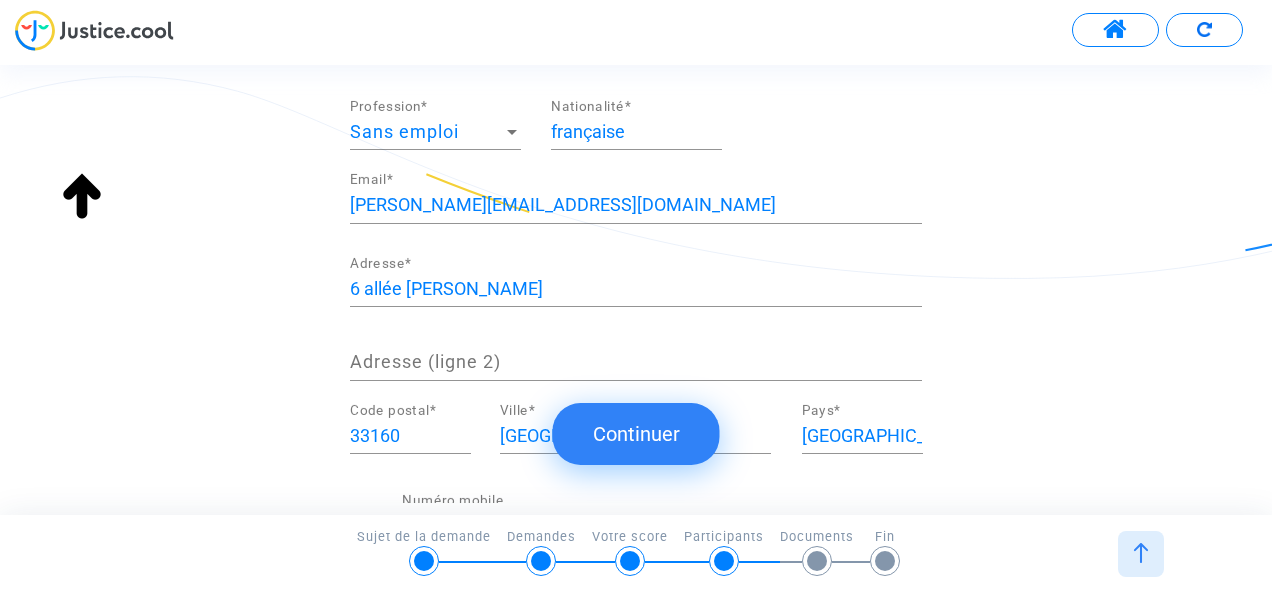 scroll, scrollTop: 300, scrollLeft: 0, axis: vertical 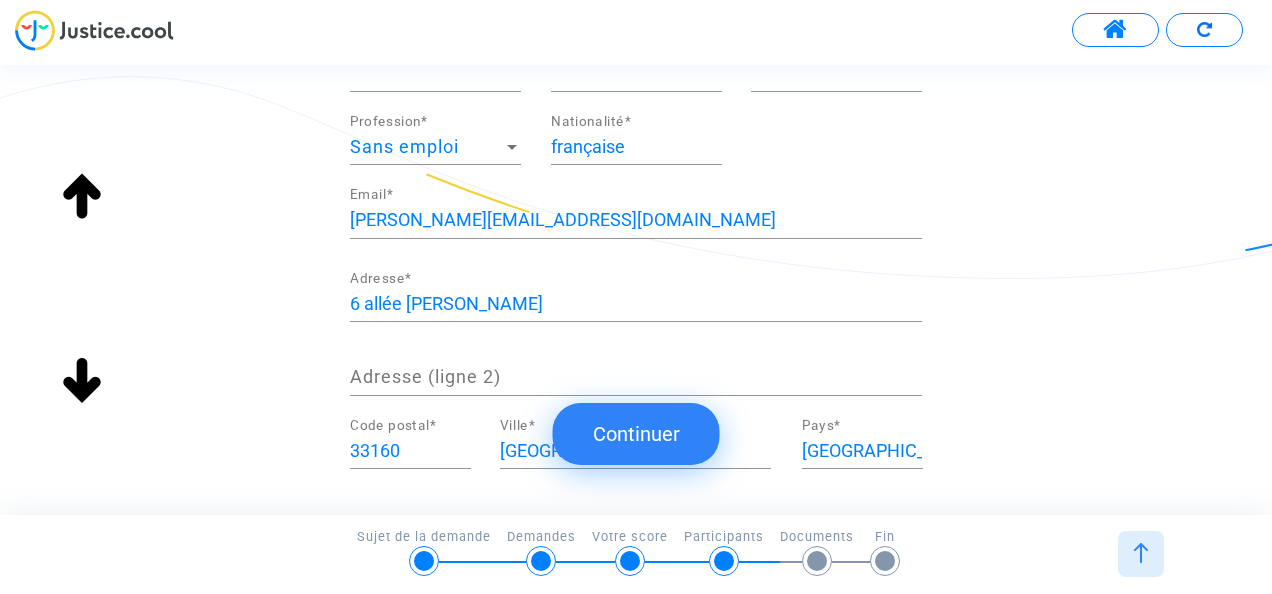 click on "Continuer" 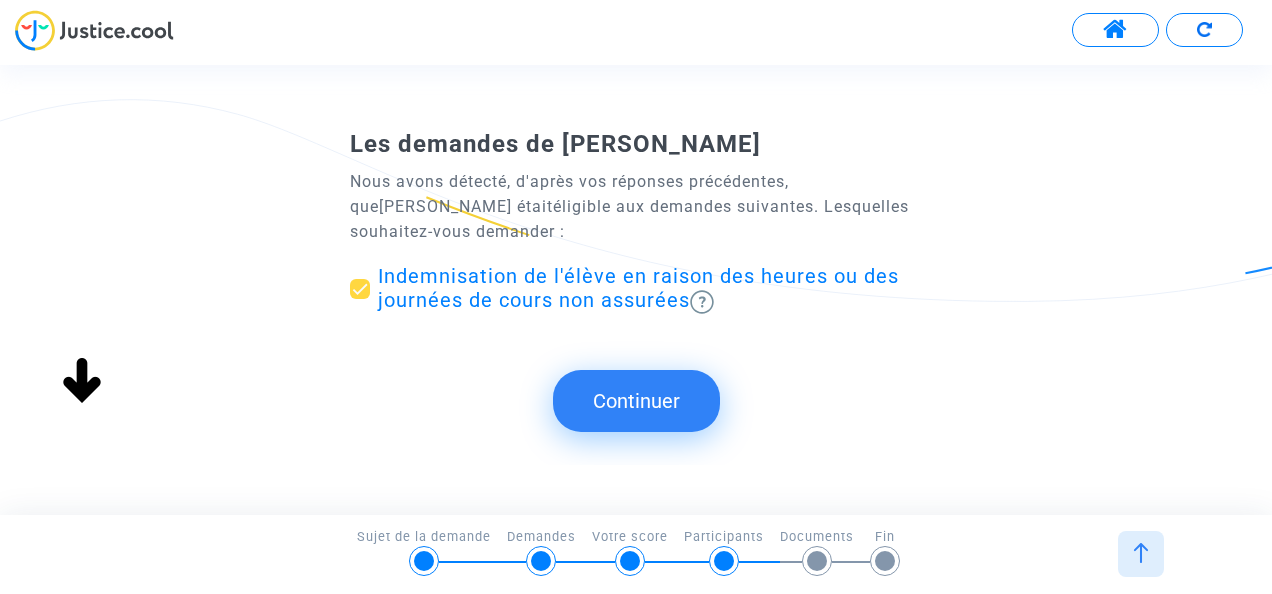 scroll, scrollTop: 0, scrollLeft: 0, axis: both 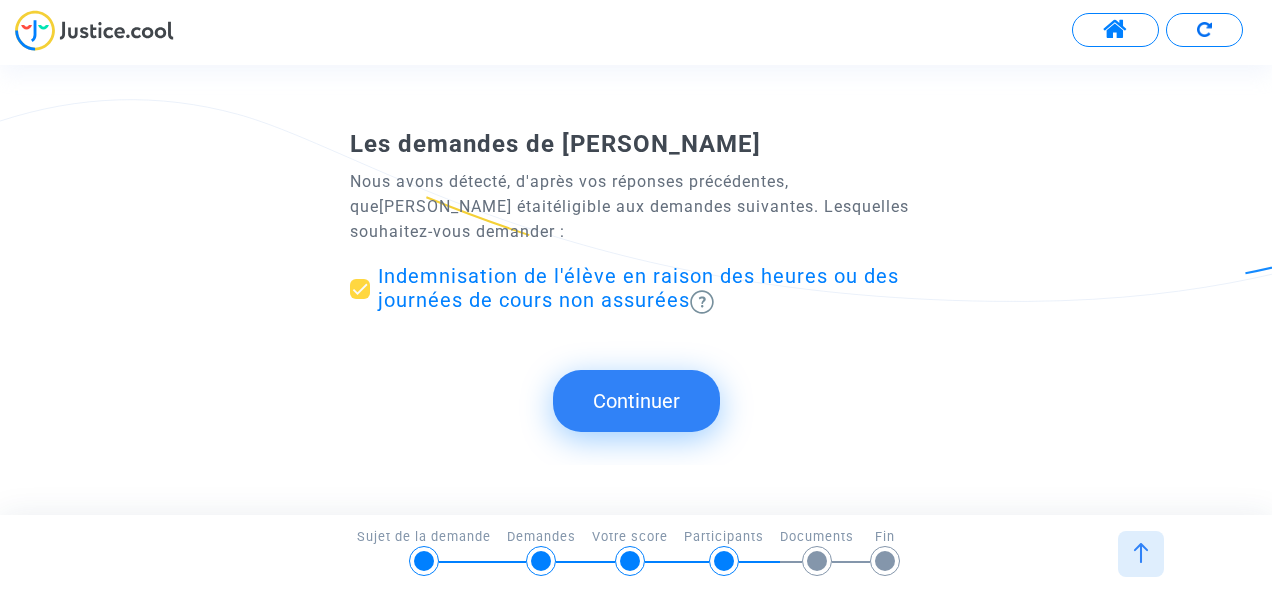 click on "Continuer" 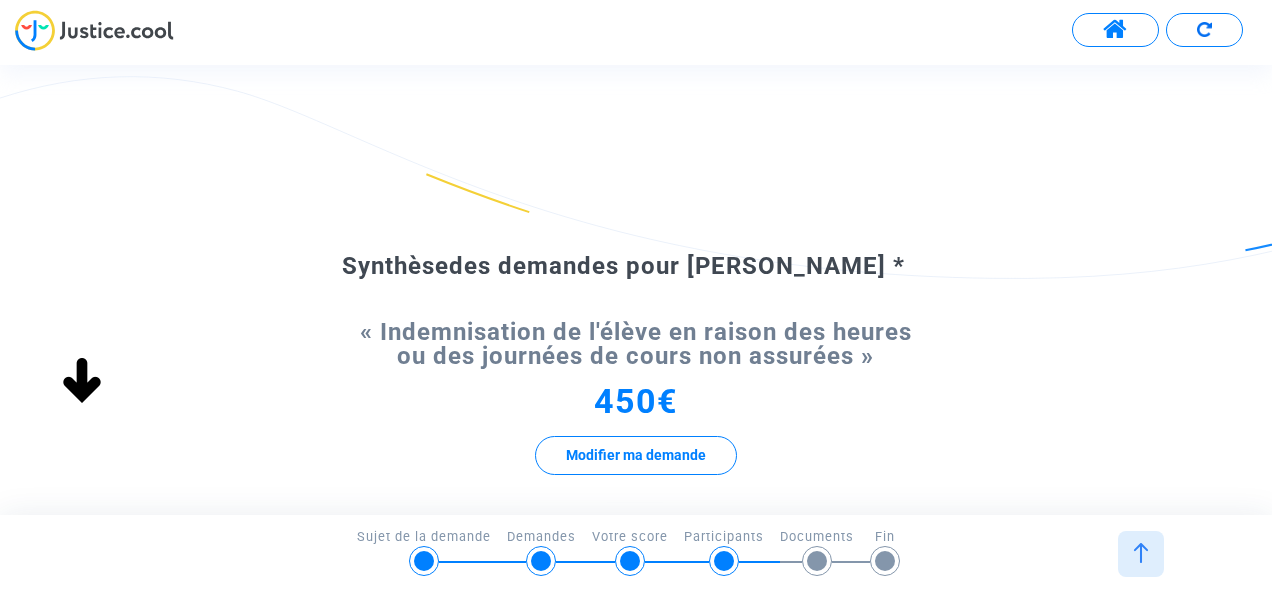 scroll, scrollTop: 0, scrollLeft: 0, axis: both 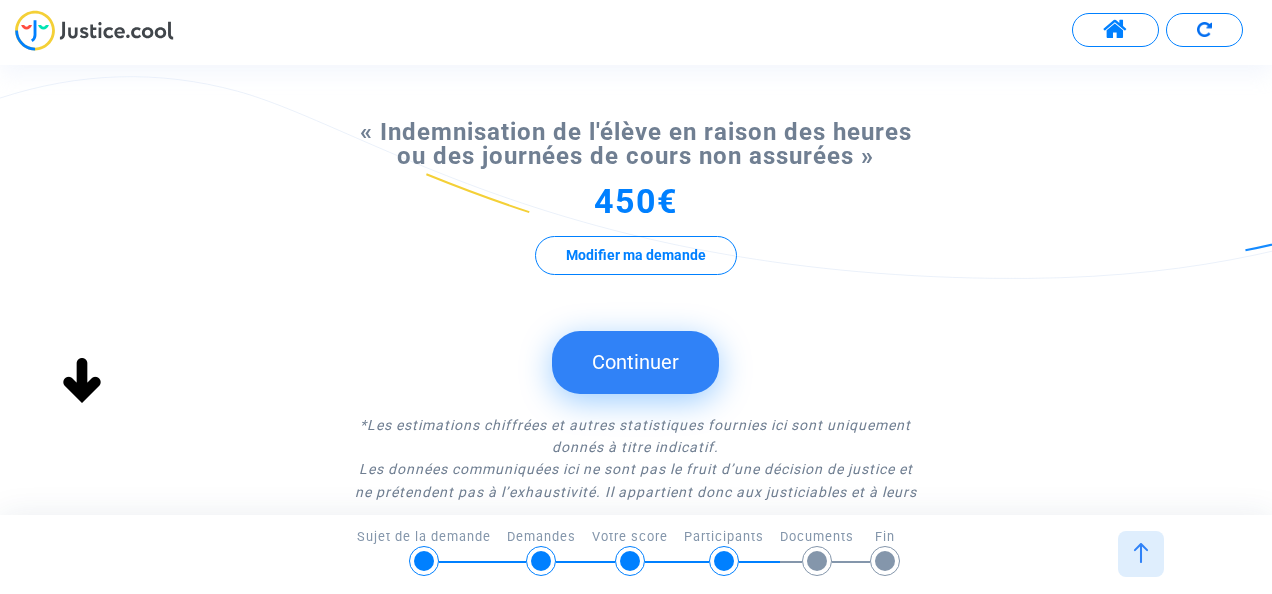 click on "Continuer" 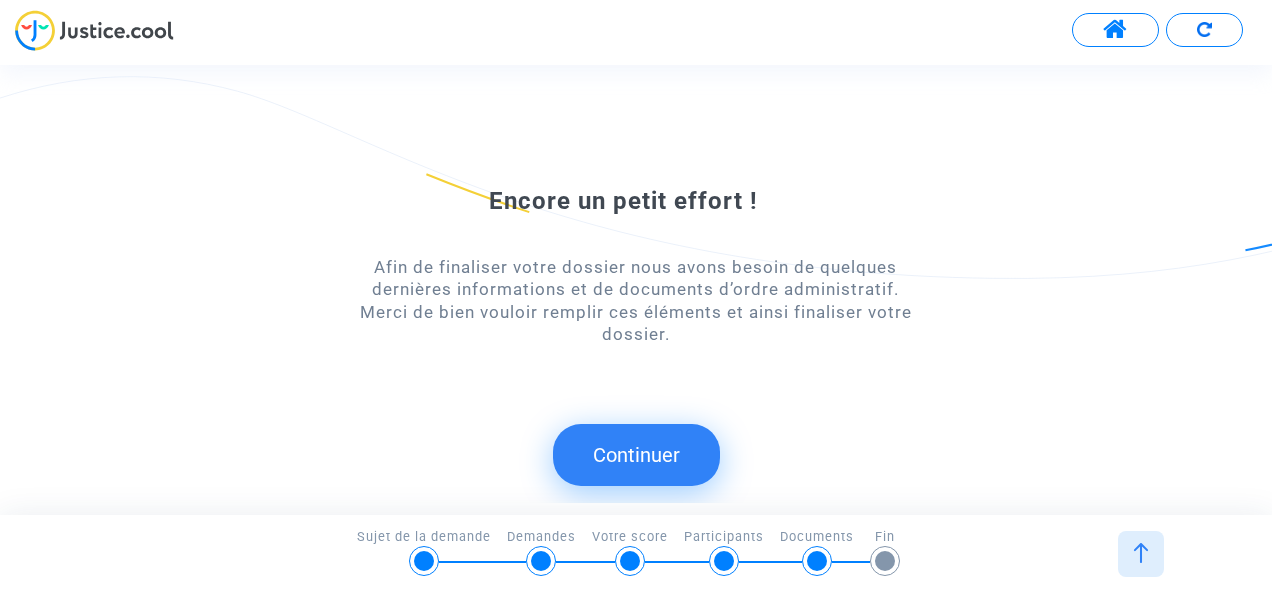 scroll, scrollTop: 0, scrollLeft: 0, axis: both 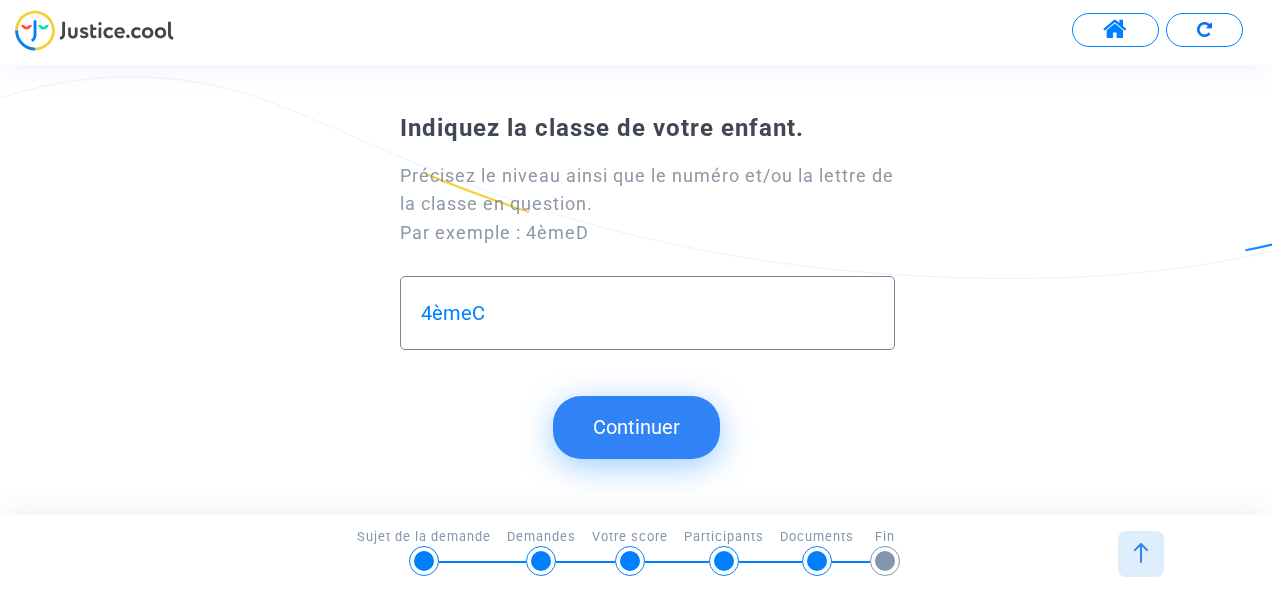 type on "4èmeC" 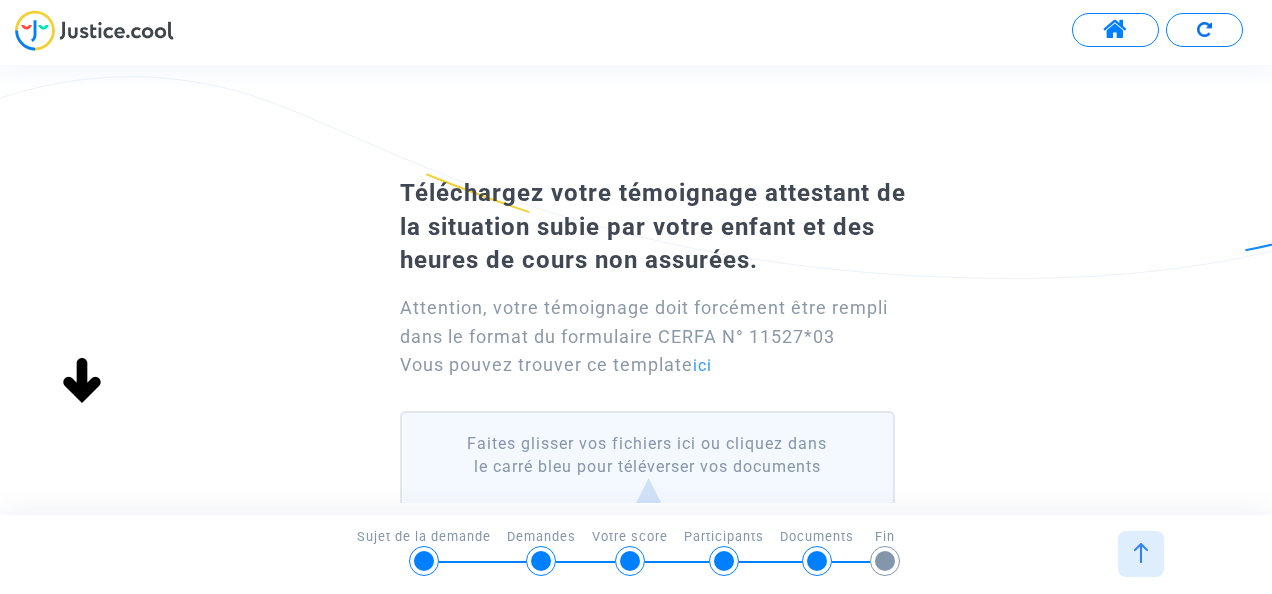 scroll, scrollTop: 0, scrollLeft: 0, axis: both 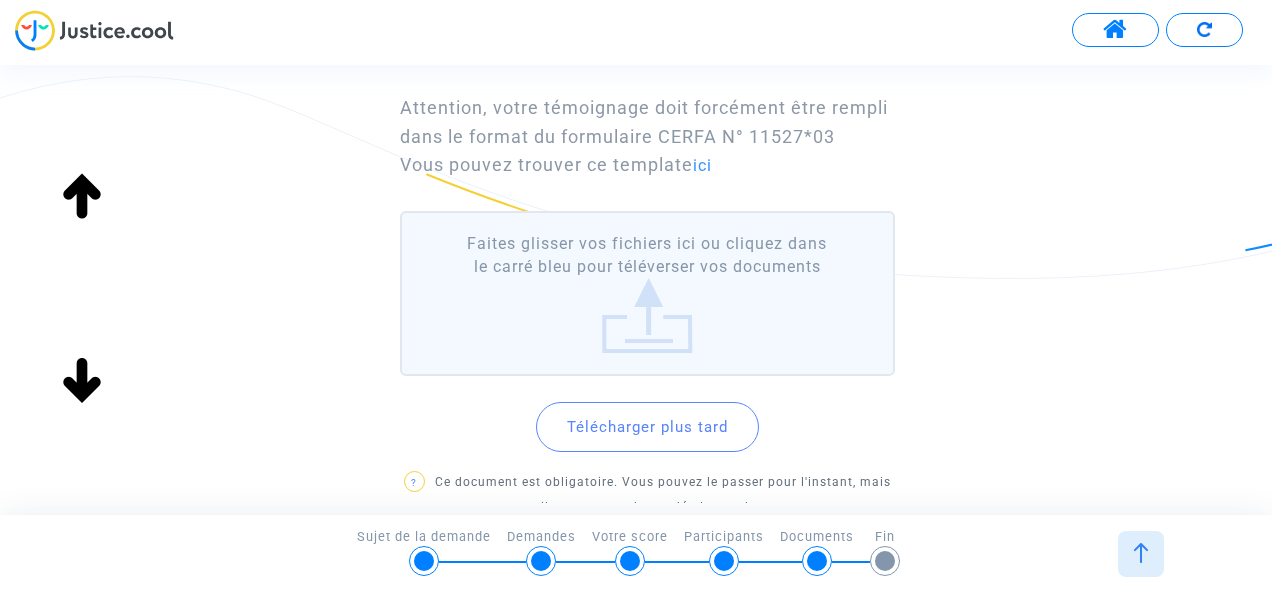 type 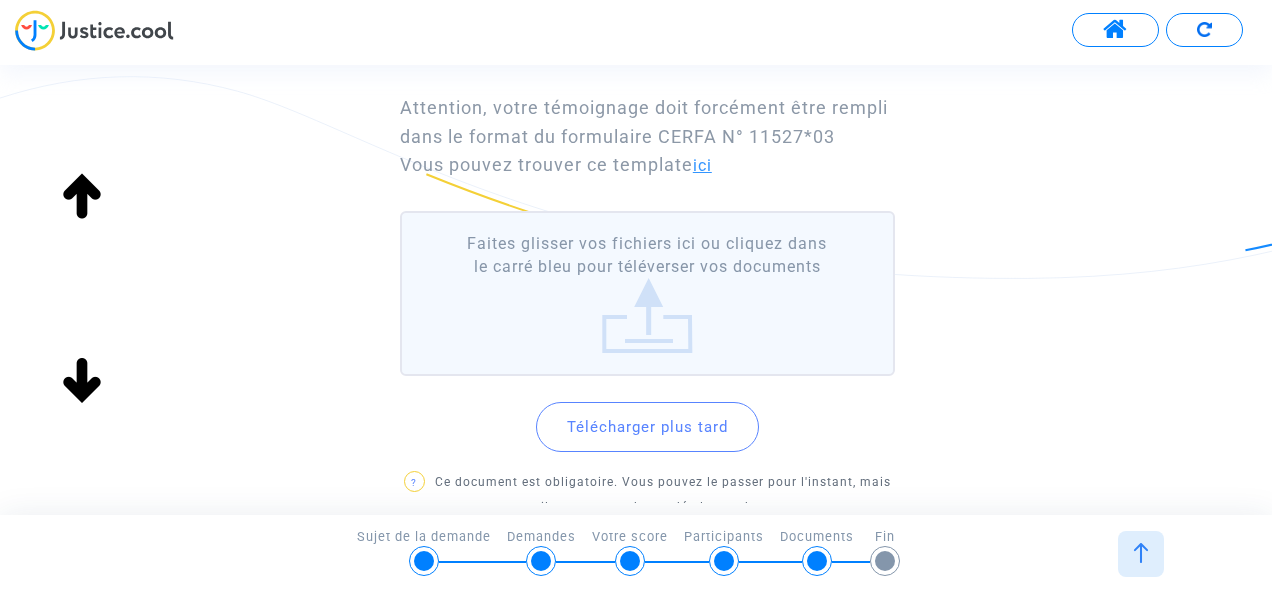 click on "ici" 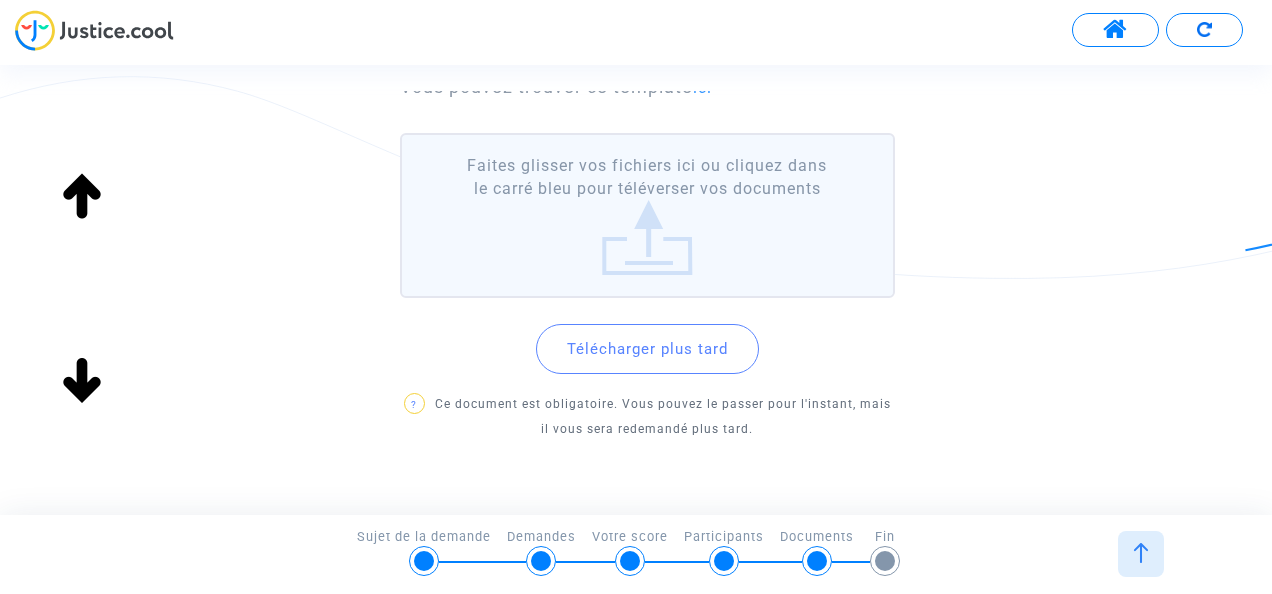 scroll, scrollTop: 300, scrollLeft: 0, axis: vertical 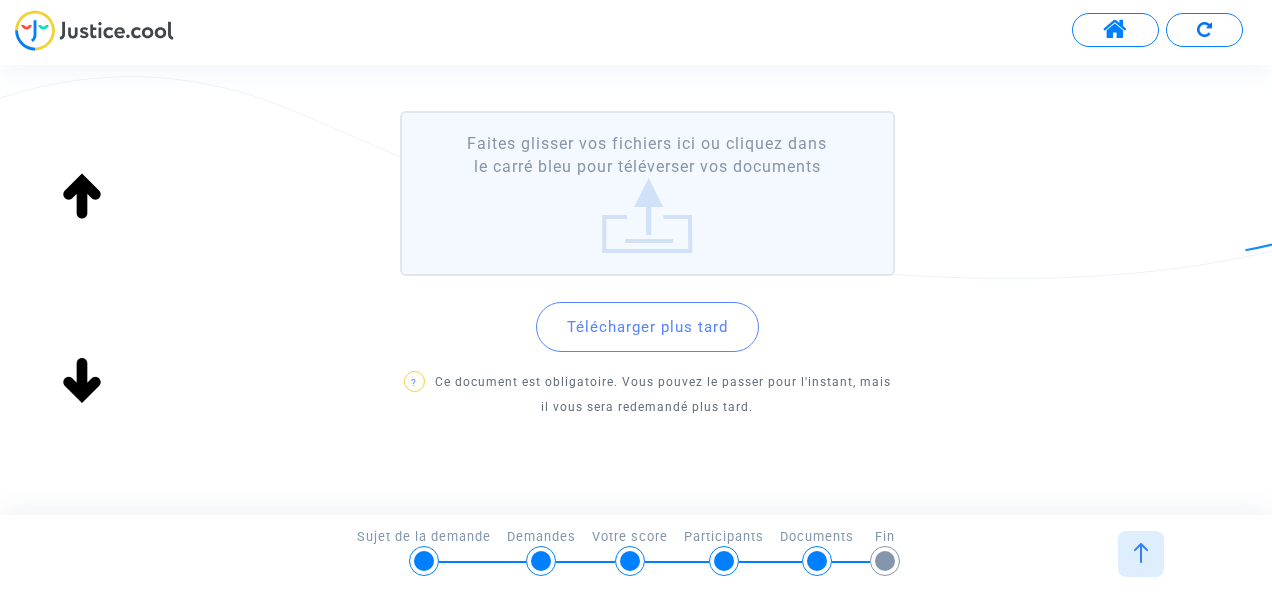 click on "Télécharger plus tard" 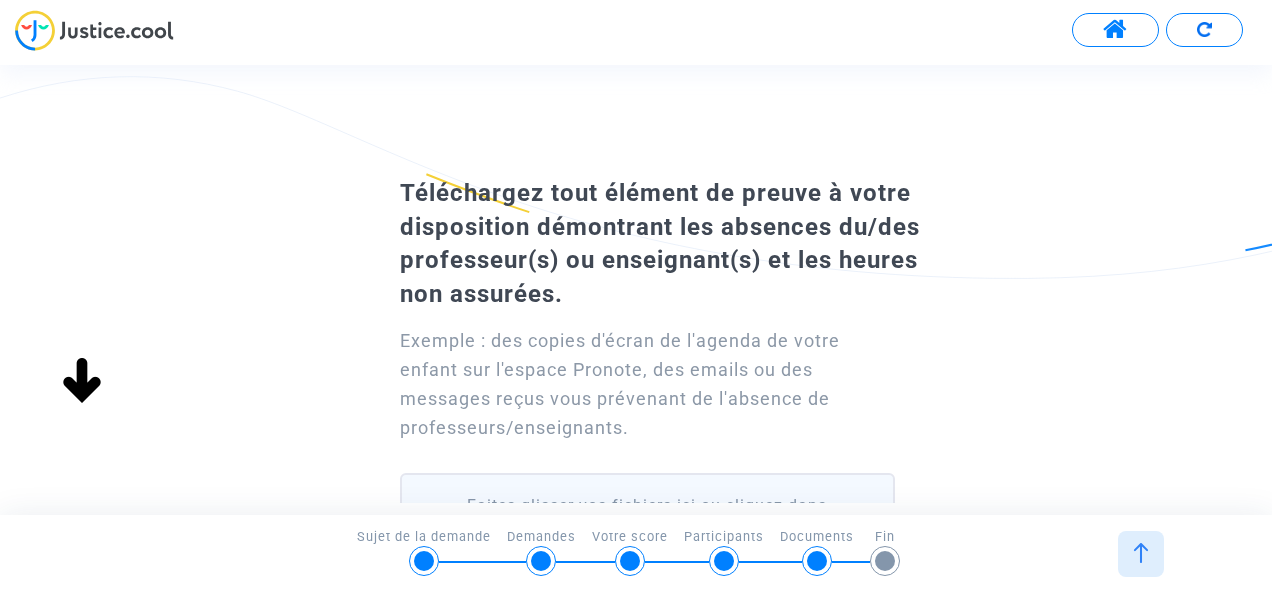 scroll, scrollTop: 200, scrollLeft: 0, axis: vertical 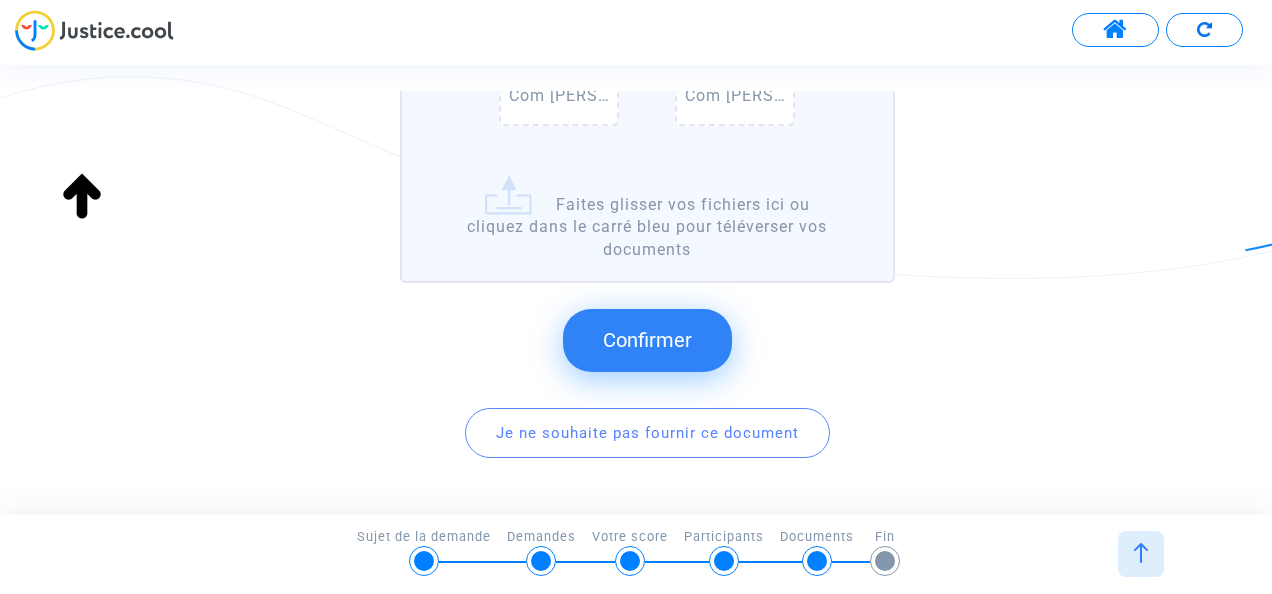 click on "Confirmer" 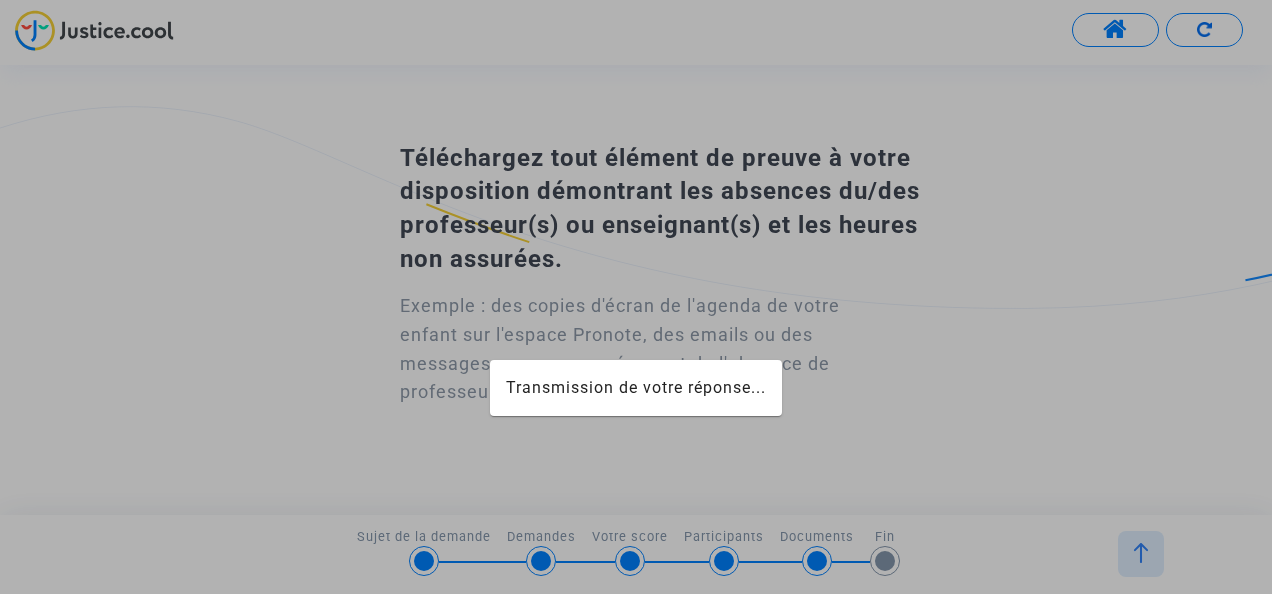 scroll, scrollTop: 0, scrollLeft: 0, axis: both 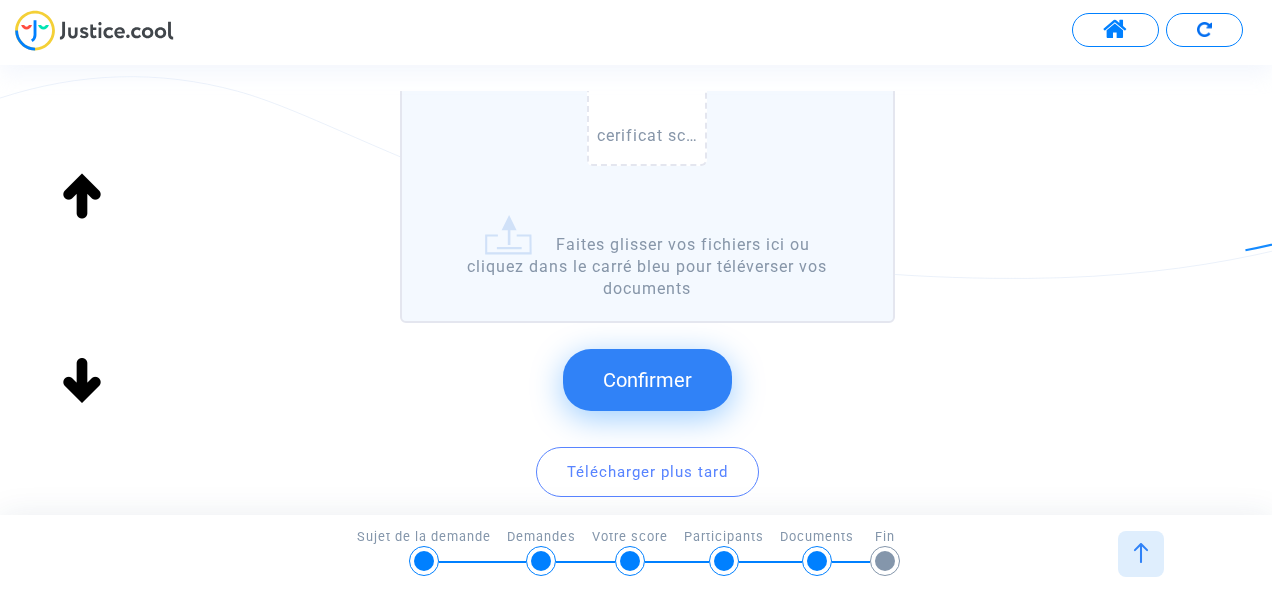 click on "Confirmer" 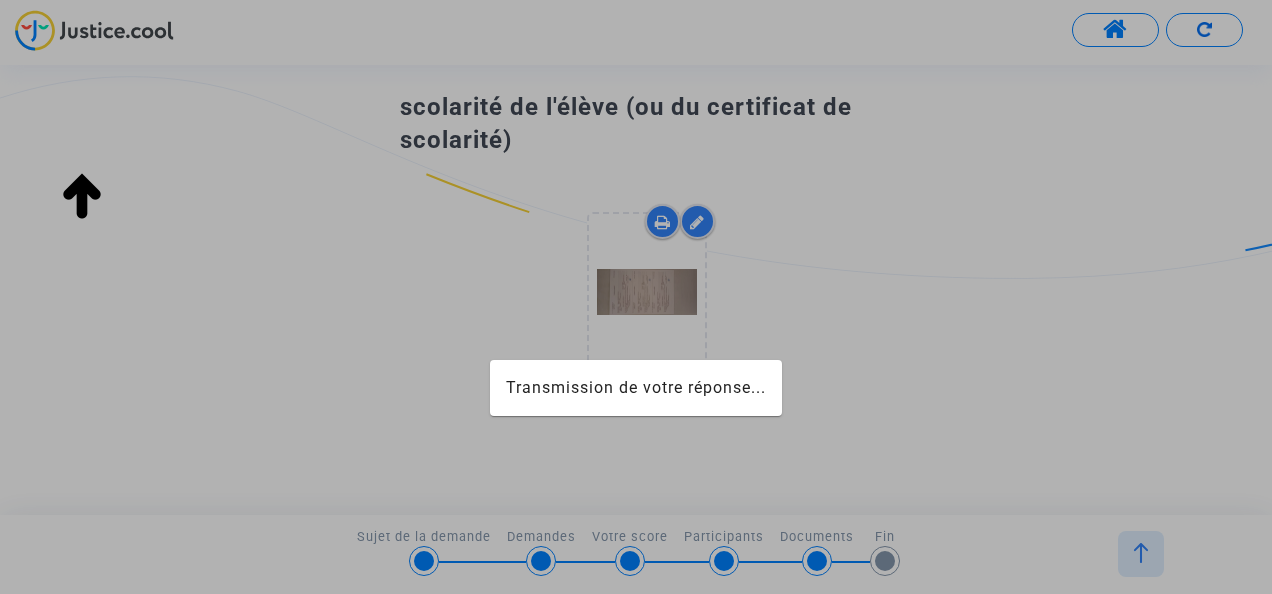 scroll, scrollTop: 120, scrollLeft: 0, axis: vertical 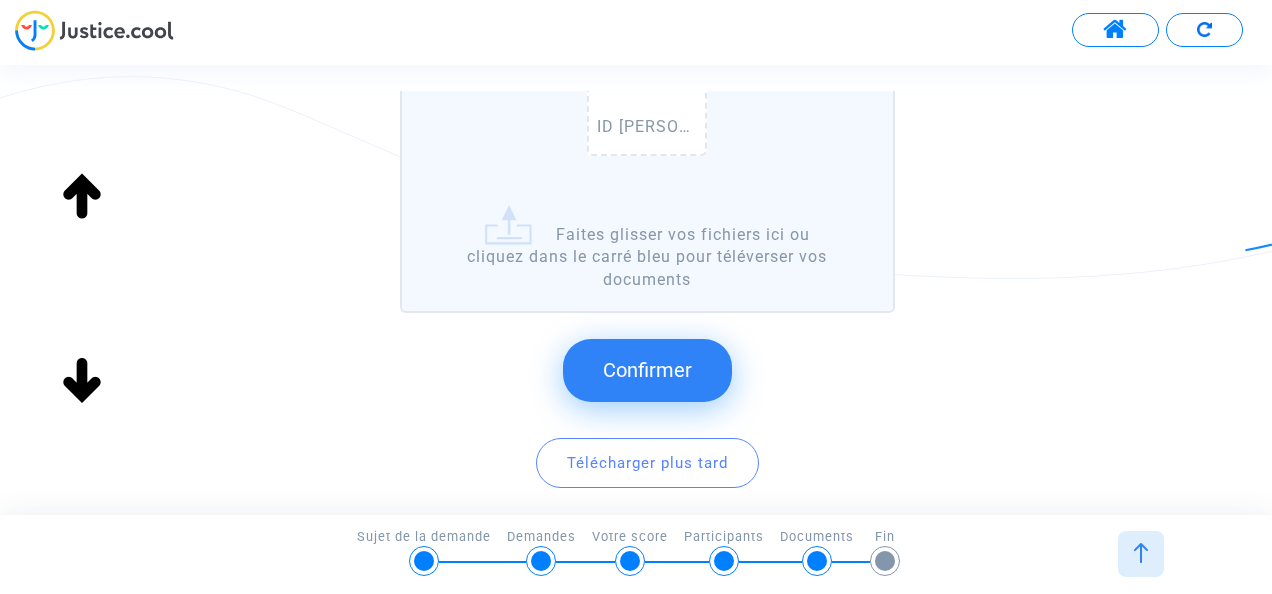 click on "Confirmer" 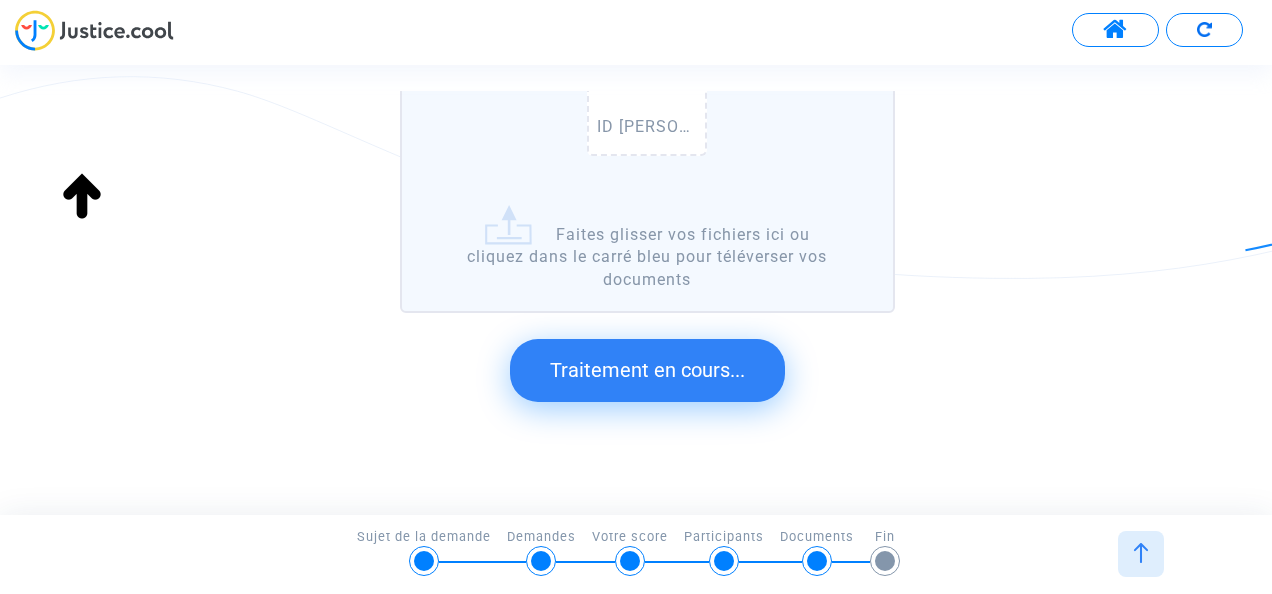 scroll, scrollTop: 110, scrollLeft: 0, axis: vertical 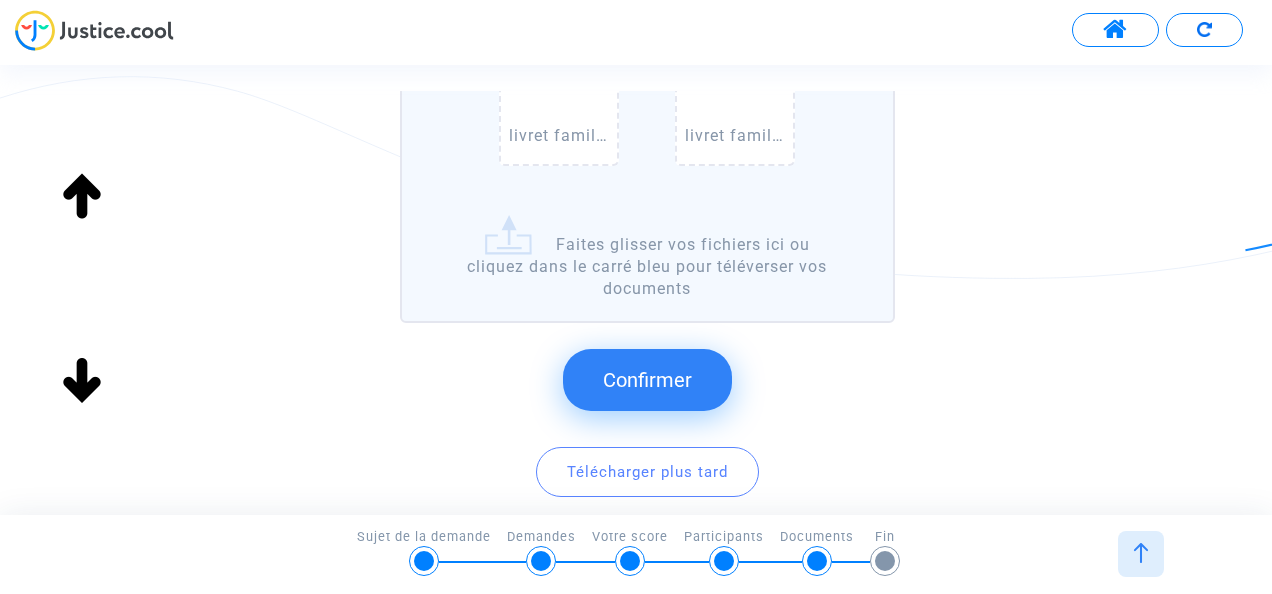 click on "Confirmer" 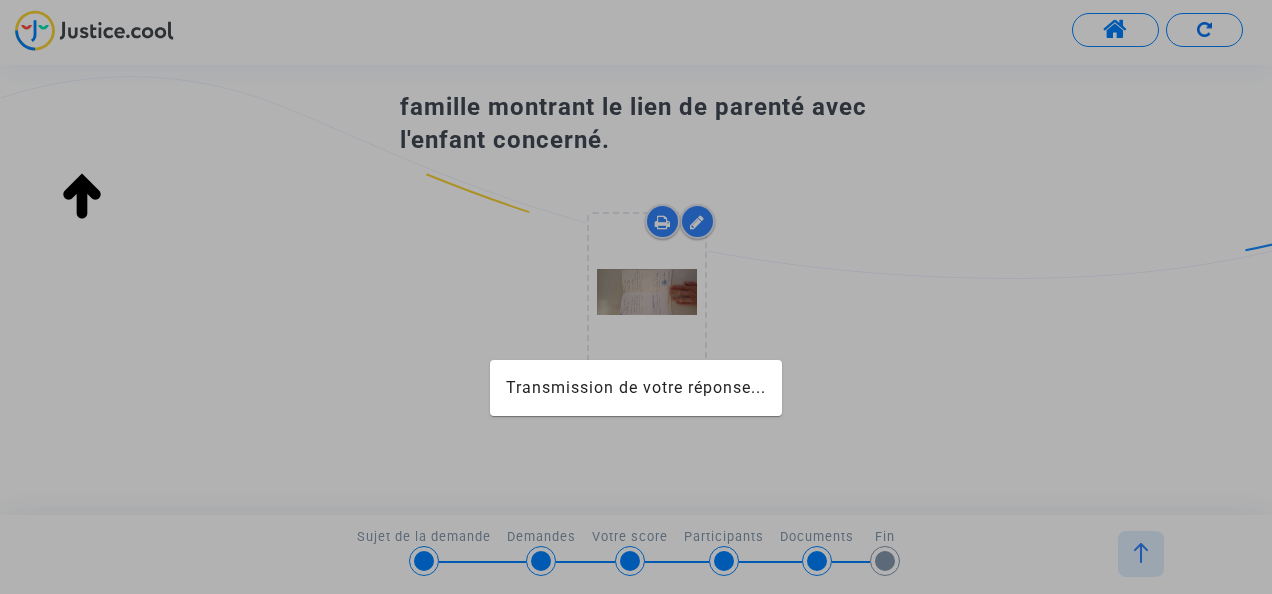 scroll, scrollTop: 120, scrollLeft: 0, axis: vertical 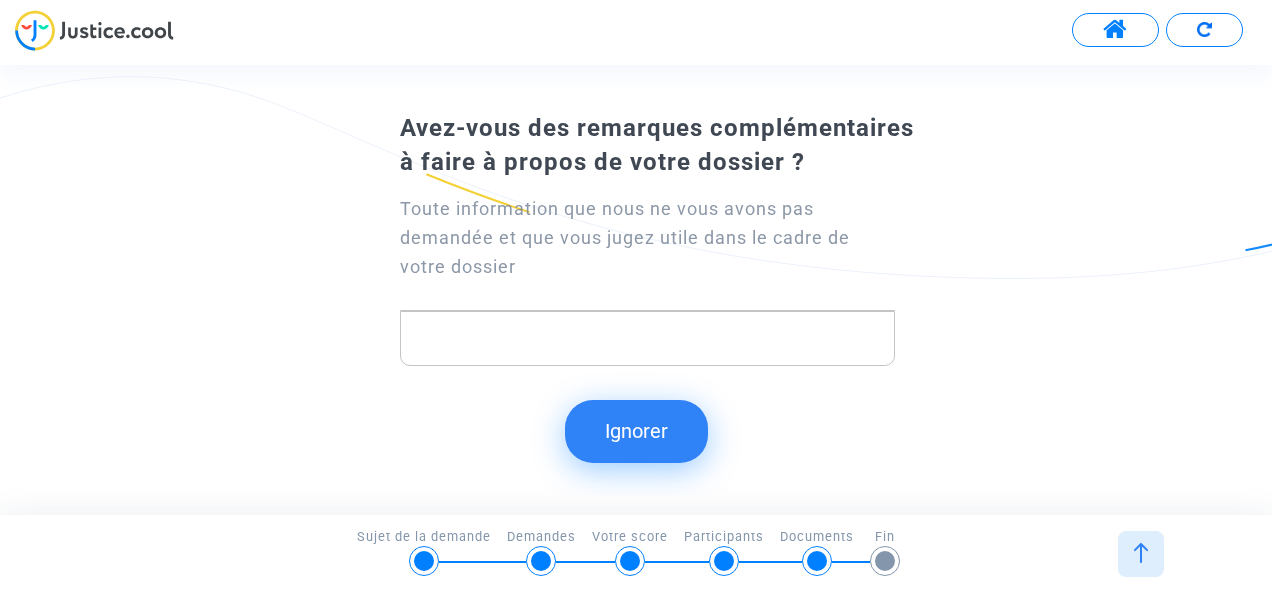 click on "Ignorer" 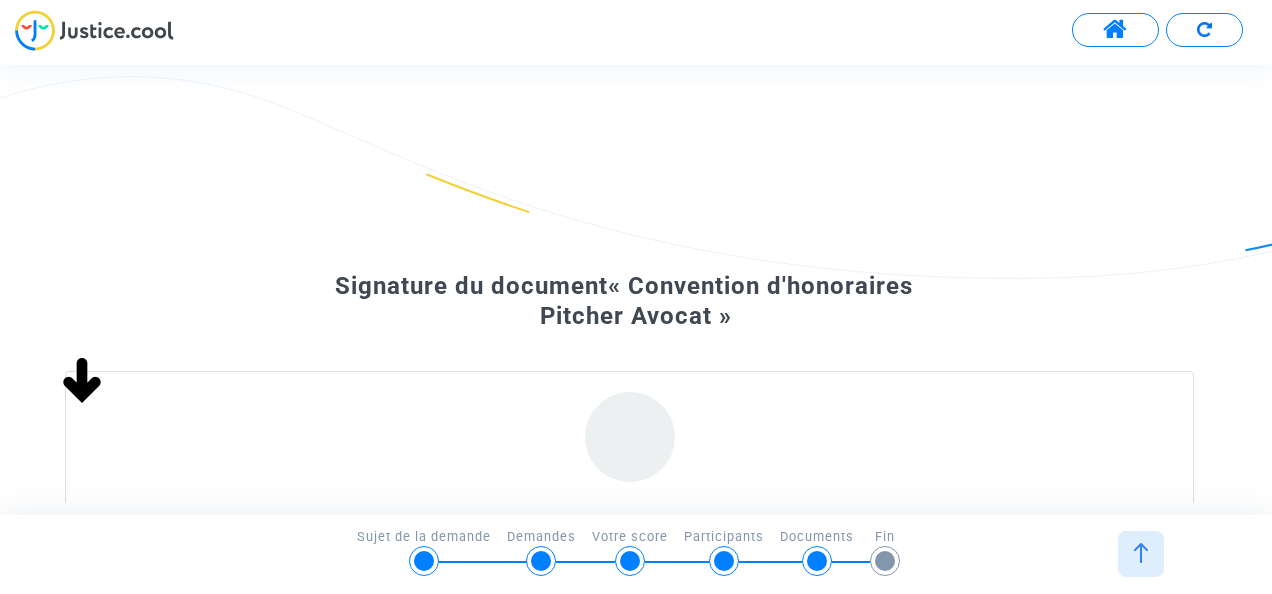 scroll, scrollTop: 0, scrollLeft: 0, axis: both 